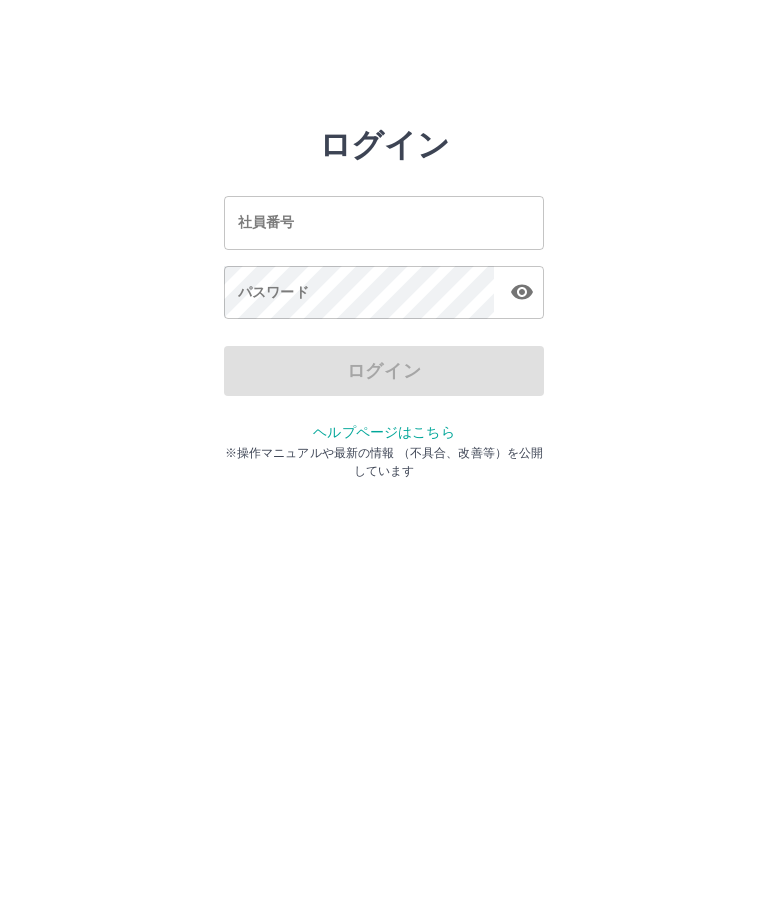 scroll, scrollTop: 0, scrollLeft: 0, axis: both 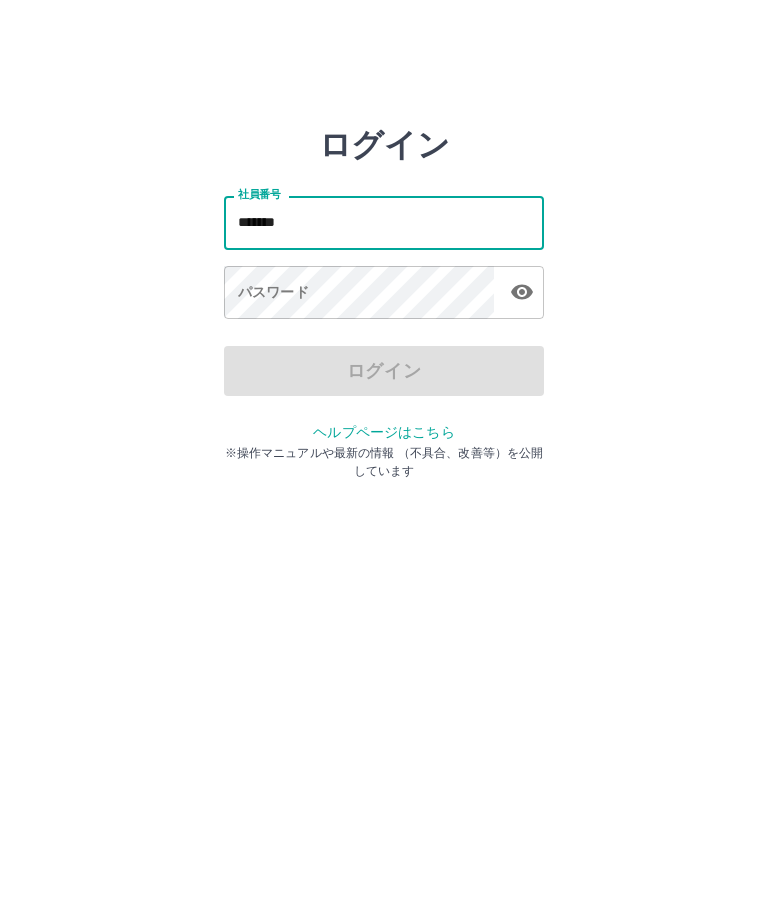 type on "*******" 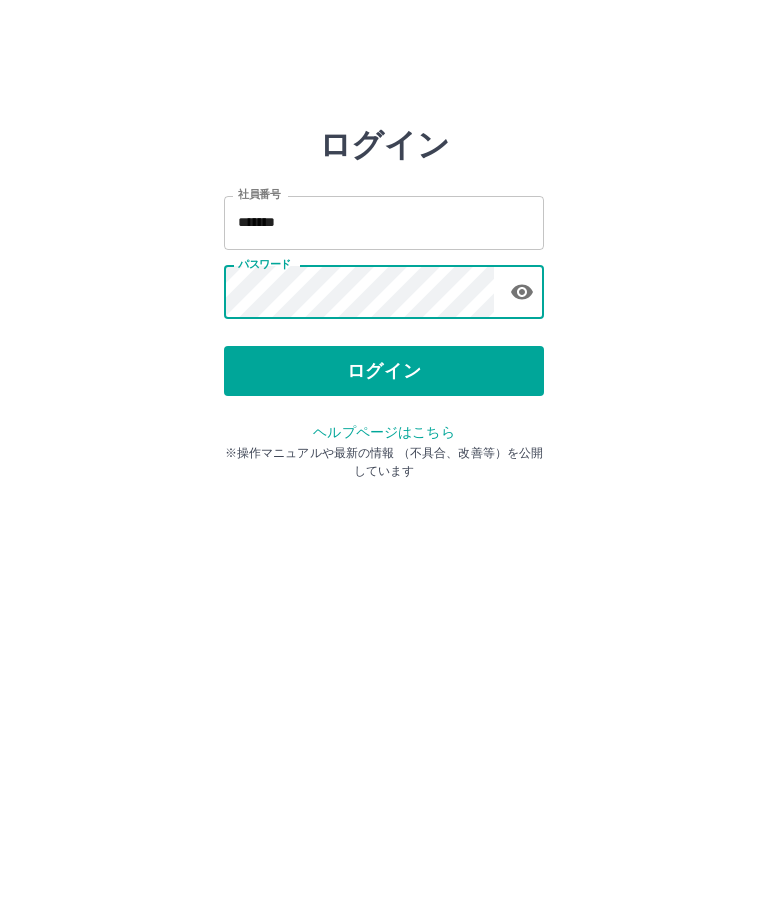 click on "ログイン" at bounding box center [384, 371] 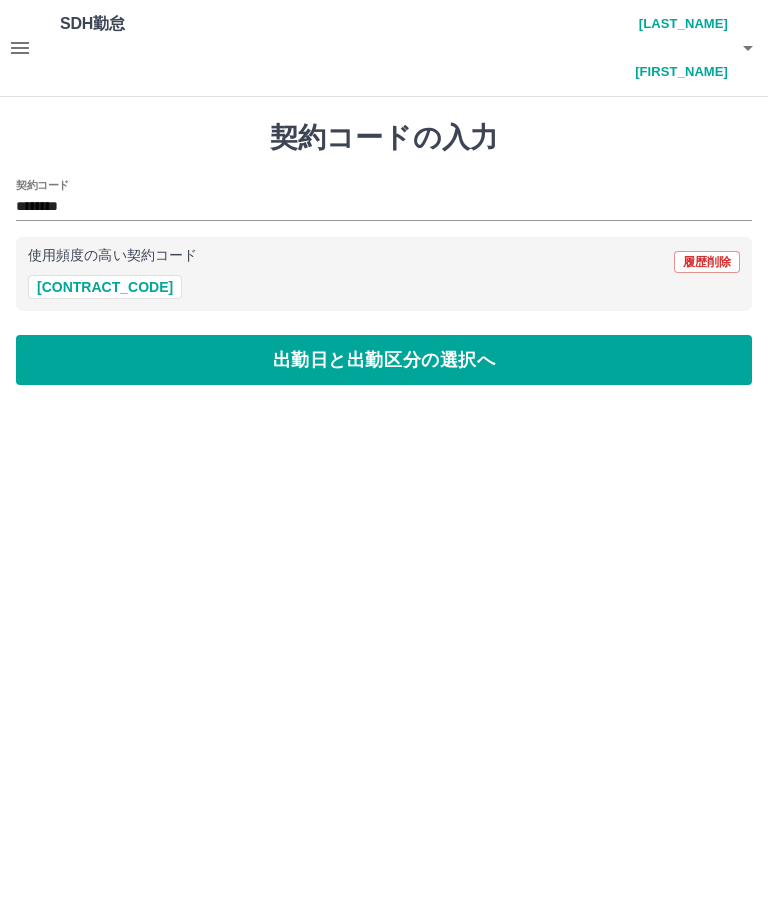 scroll, scrollTop: 0, scrollLeft: 0, axis: both 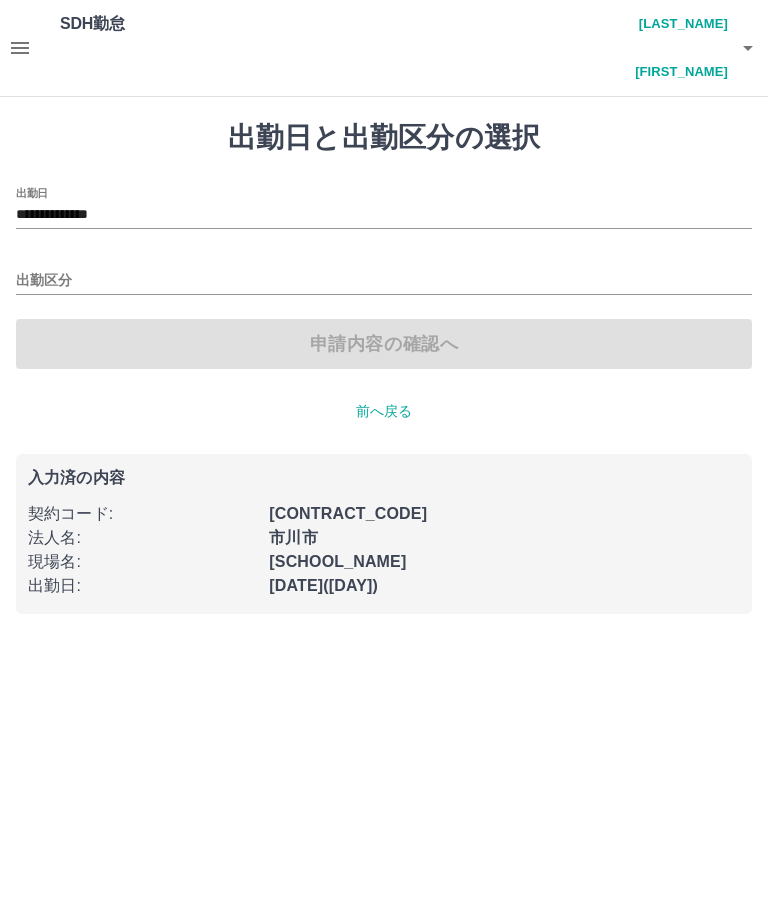 click on "出勤区分" at bounding box center (384, 281) 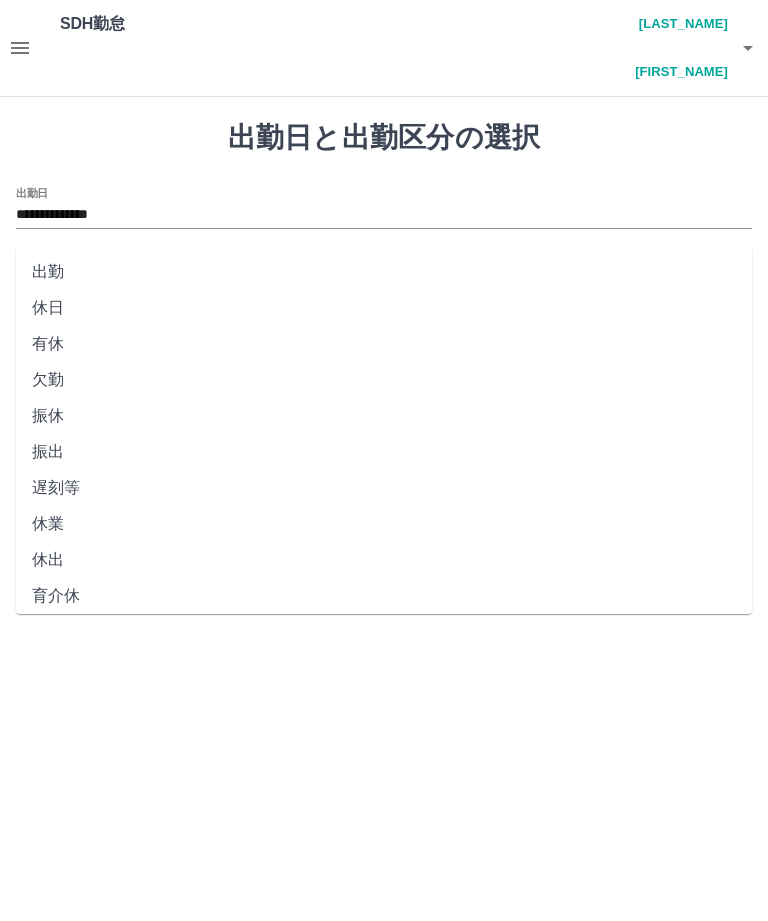 click on "出勤" at bounding box center (384, 272) 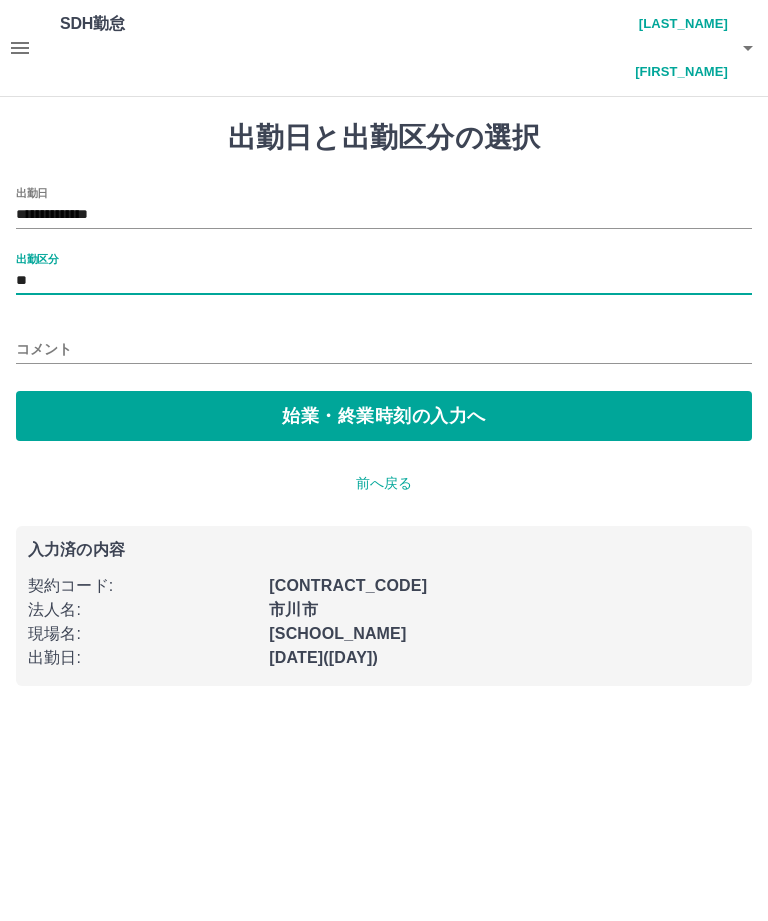 click on "始業・終業時刻の入力へ" at bounding box center [384, 416] 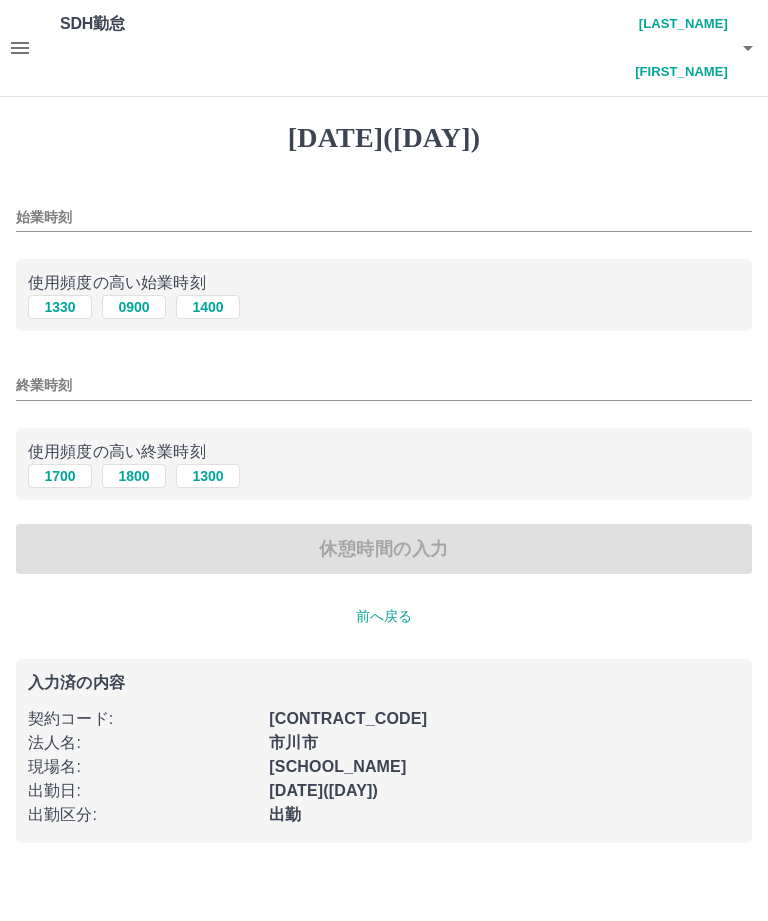 click on "始業時刻" at bounding box center [384, 217] 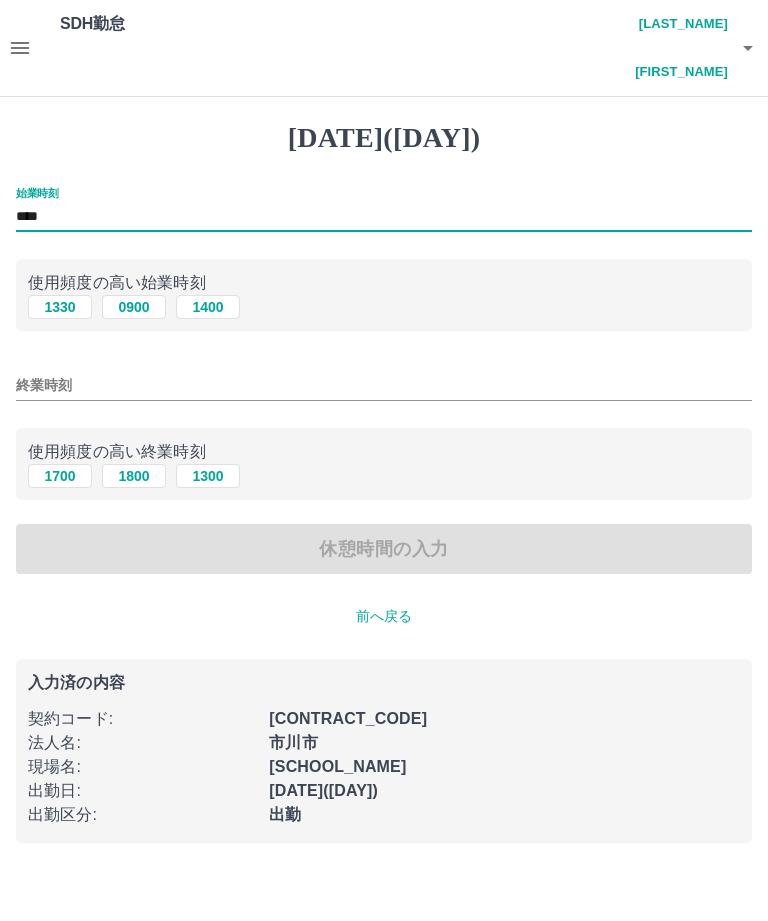 type on "****" 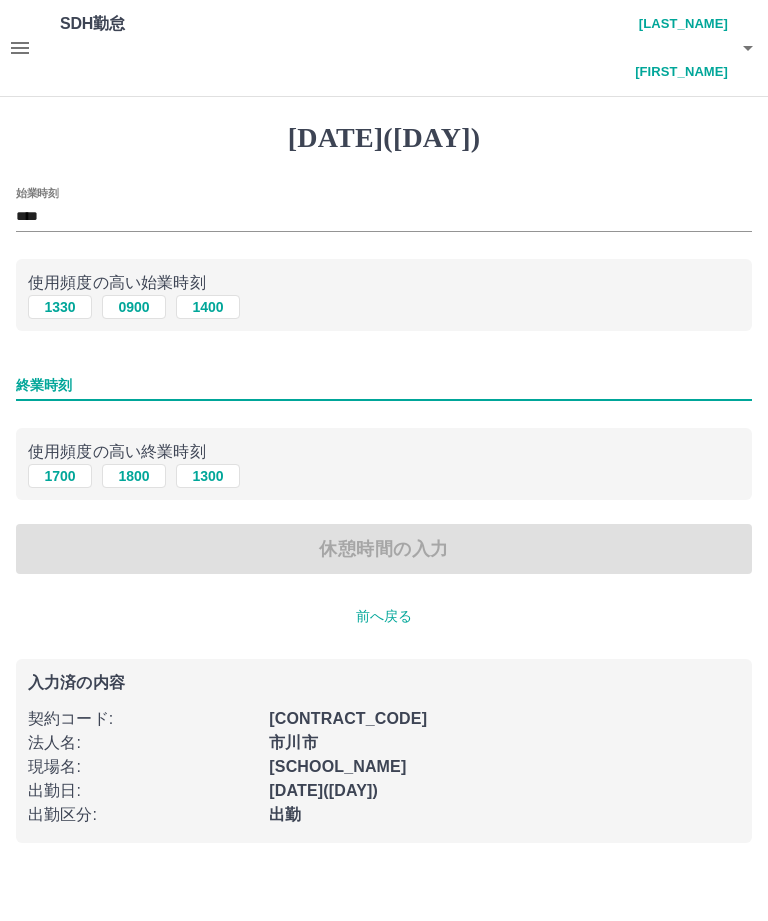 click on "1700" at bounding box center (60, 307) 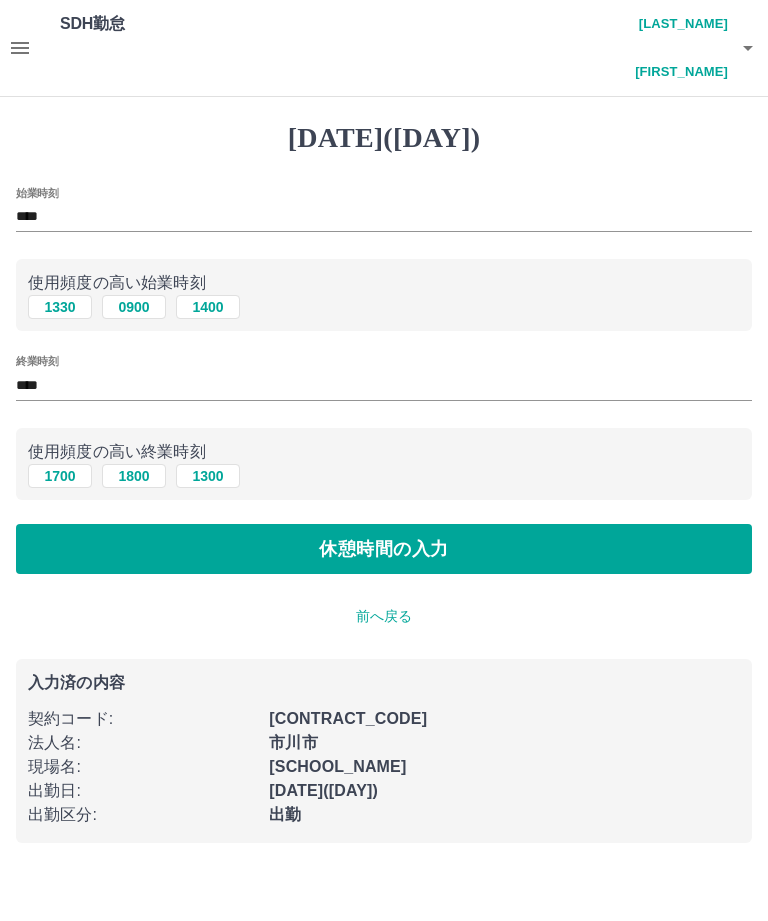 click on "休憩時間の入力" at bounding box center [384, 549] 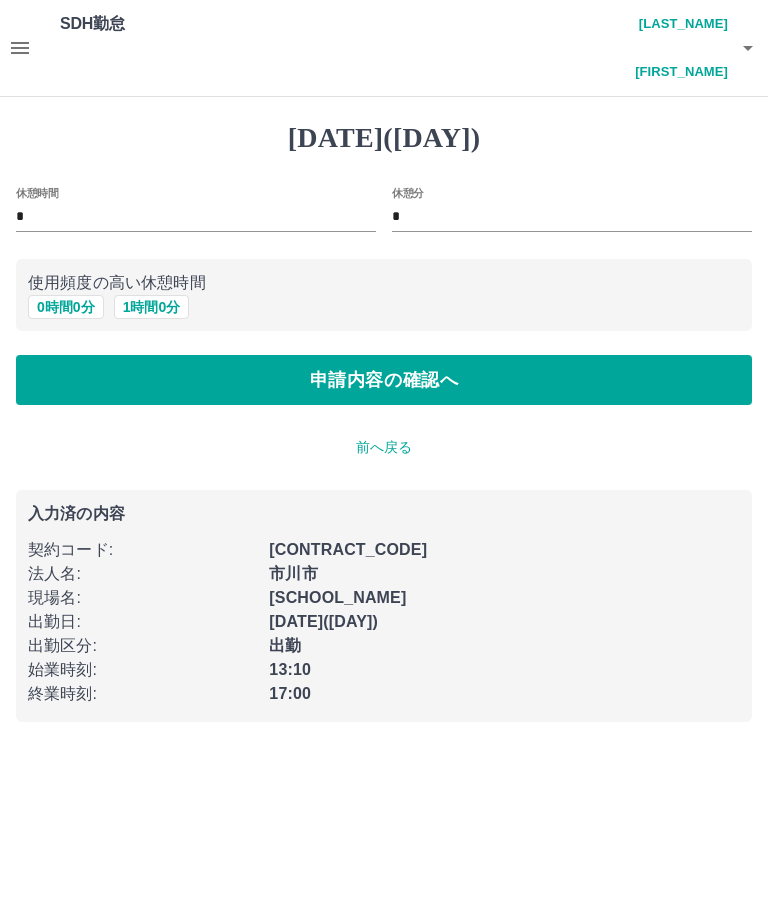 click on "申請内容の確認へ" at bounding box center (384, 380) 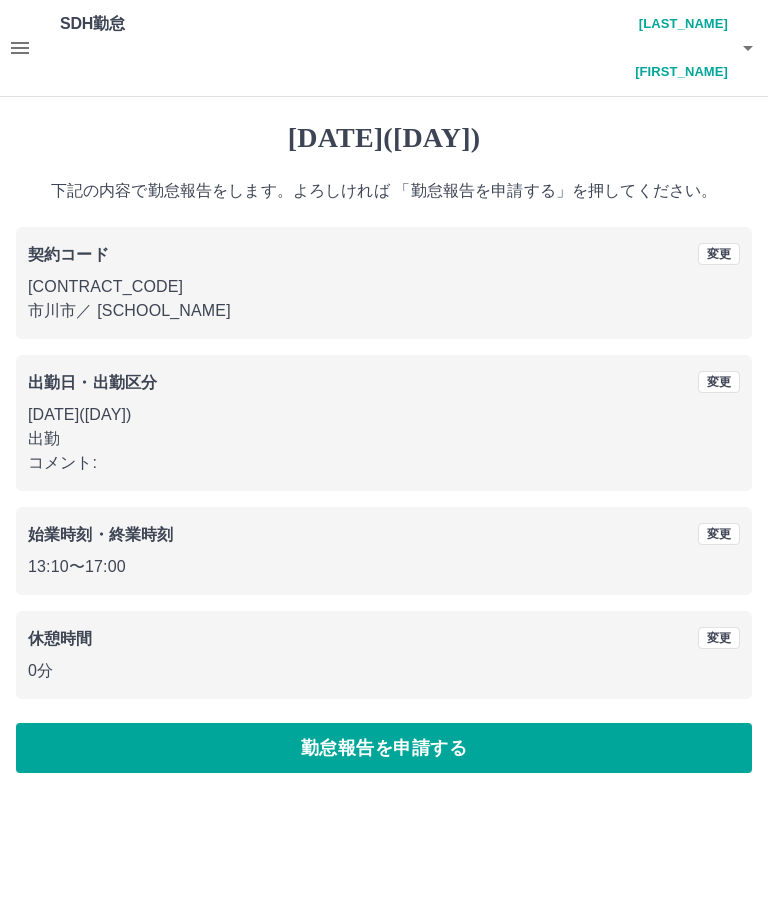 click on "勤怠報告を申請する" at bounding box center (384, 748) 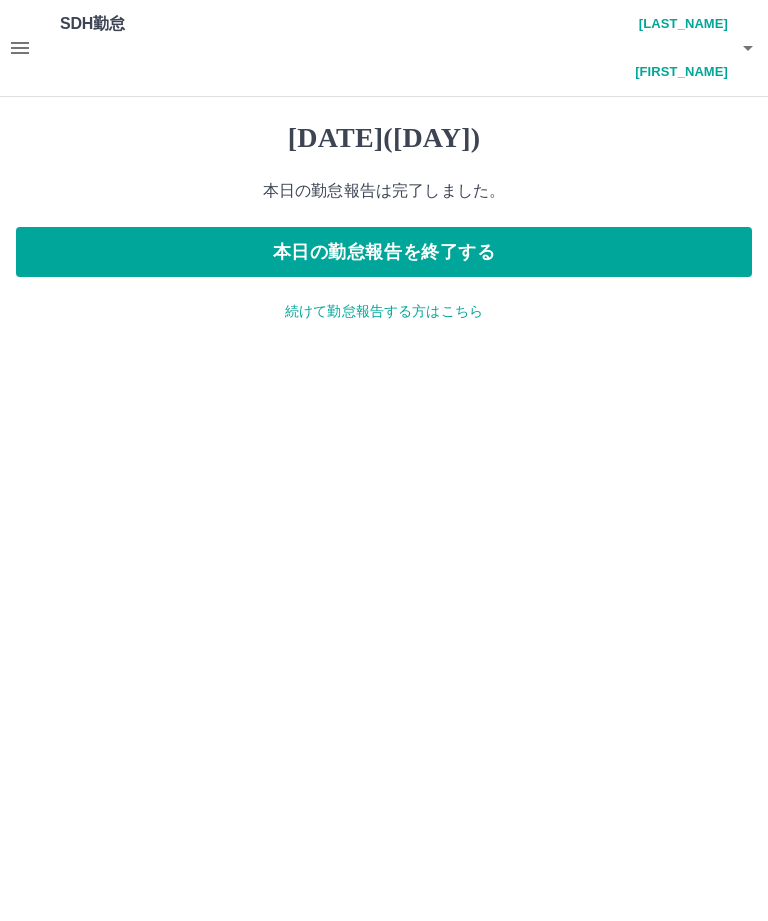click on "続けて勤怠報告する方はこちら" at bounding box center [384, 311] 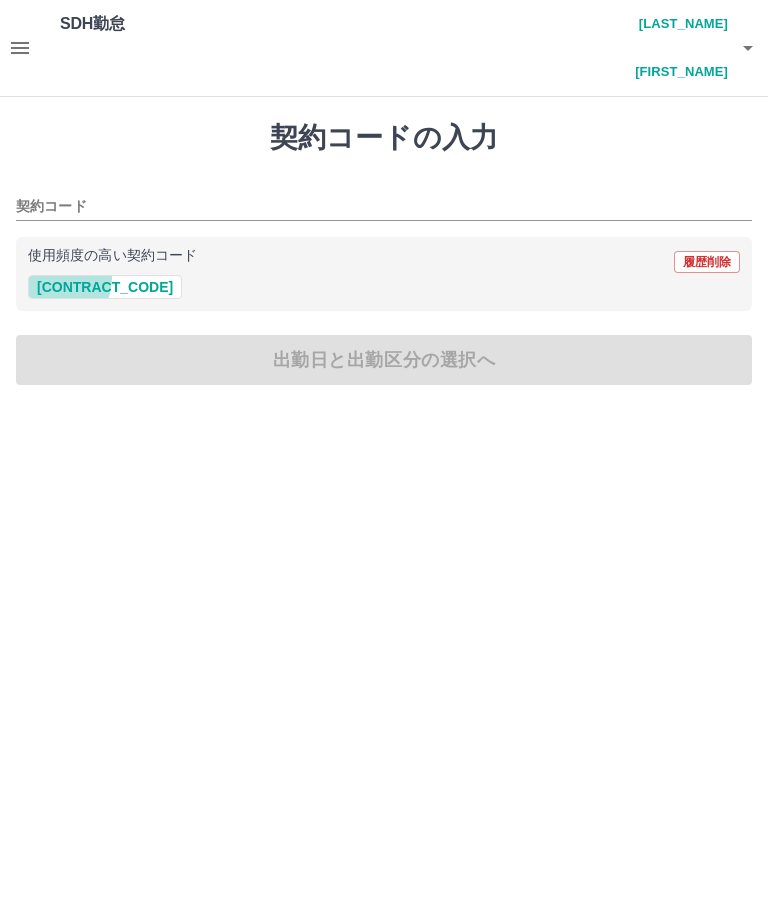 click on "[CONTRACT_CODE]" at bounding box center [105, 287] 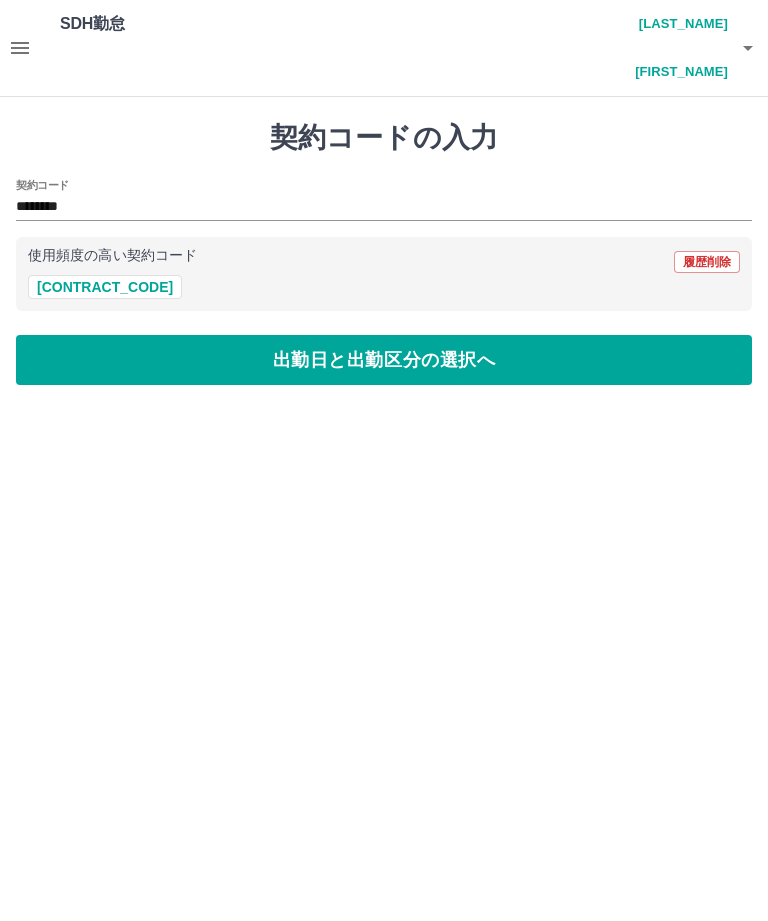 click on "出勤日と出勤区分の選択へ" at bounding box center [384, 360] 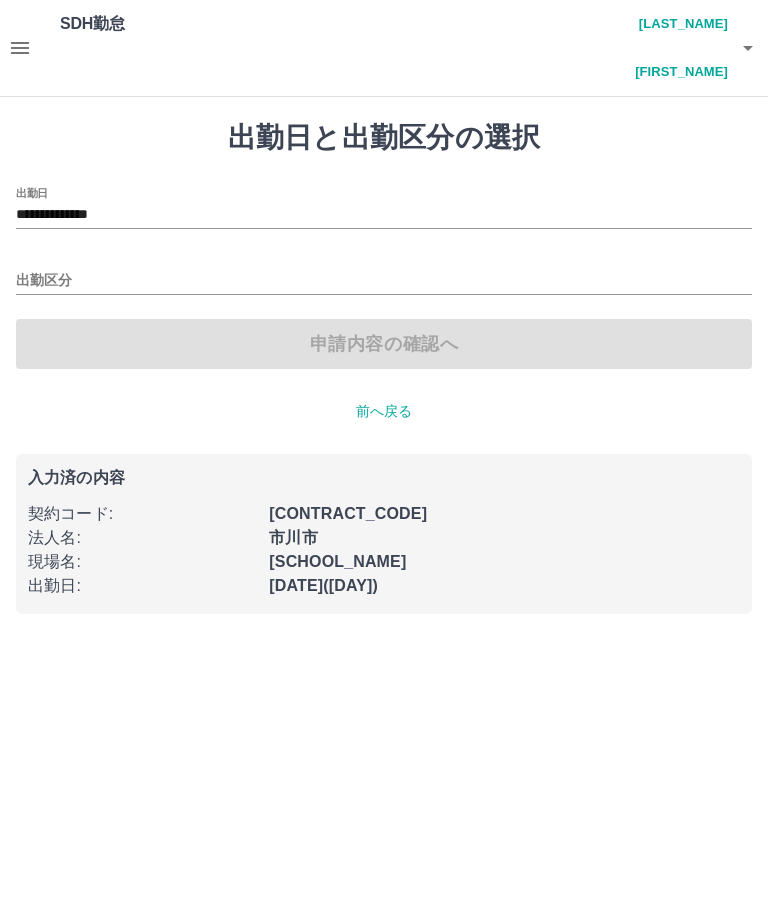 click on "**********" at bounding box center [384, 215] 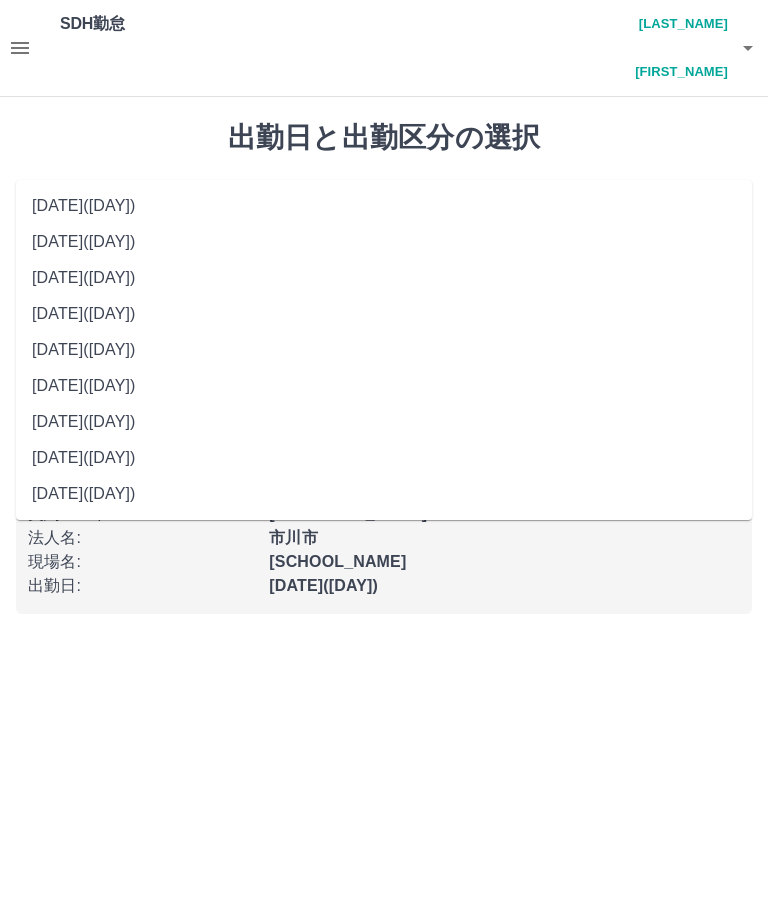 click on "[DATE]([DAY])" at bounding box center (384, 278) 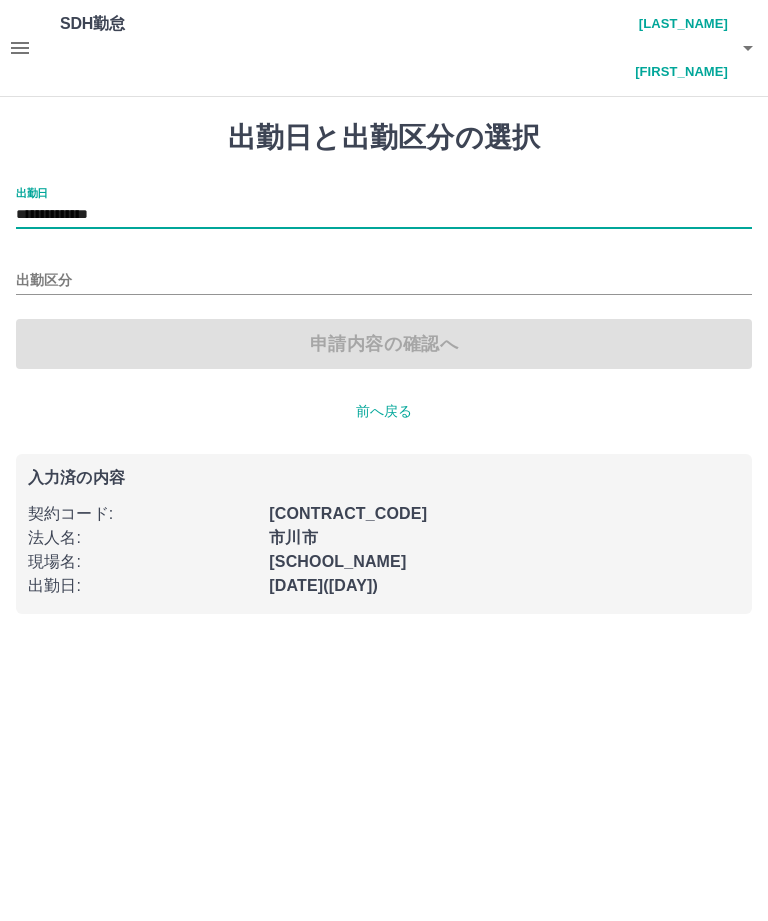 click on "出勤区分" at bounding box center [384, 208] 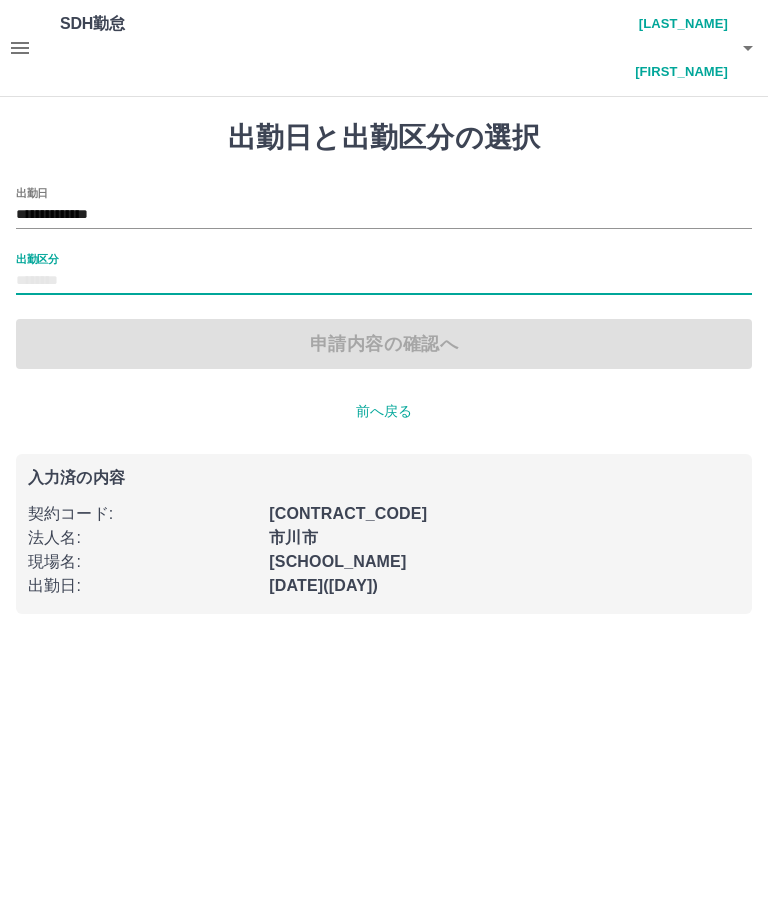 click on "出勤区分" at bounding box center [384, 274] 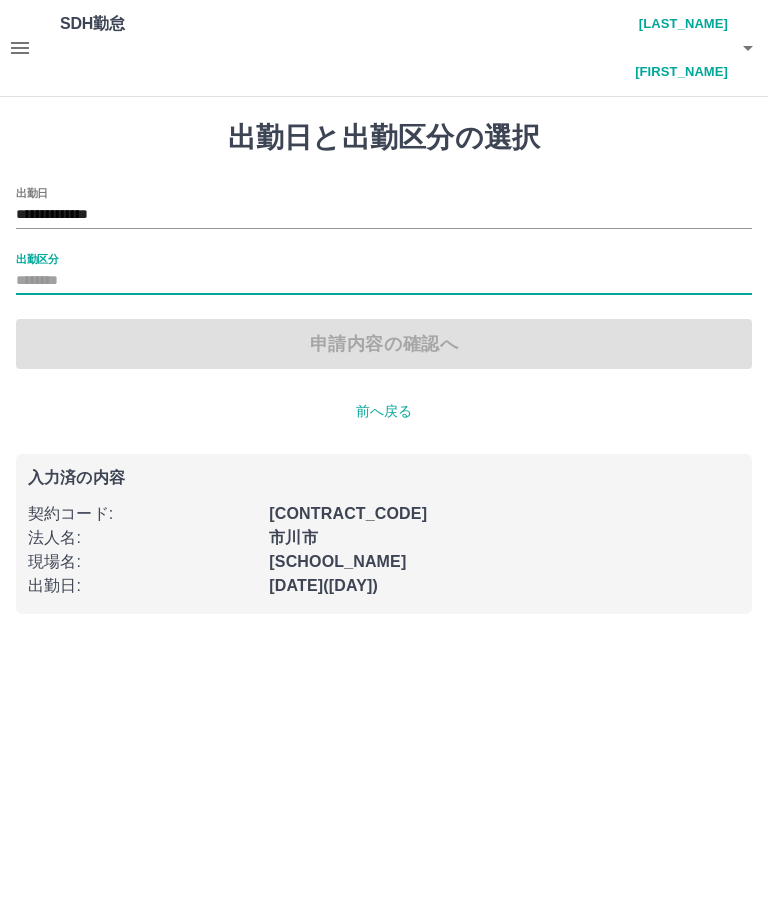 click on "出勤区分" at bounding box center [384, 281] 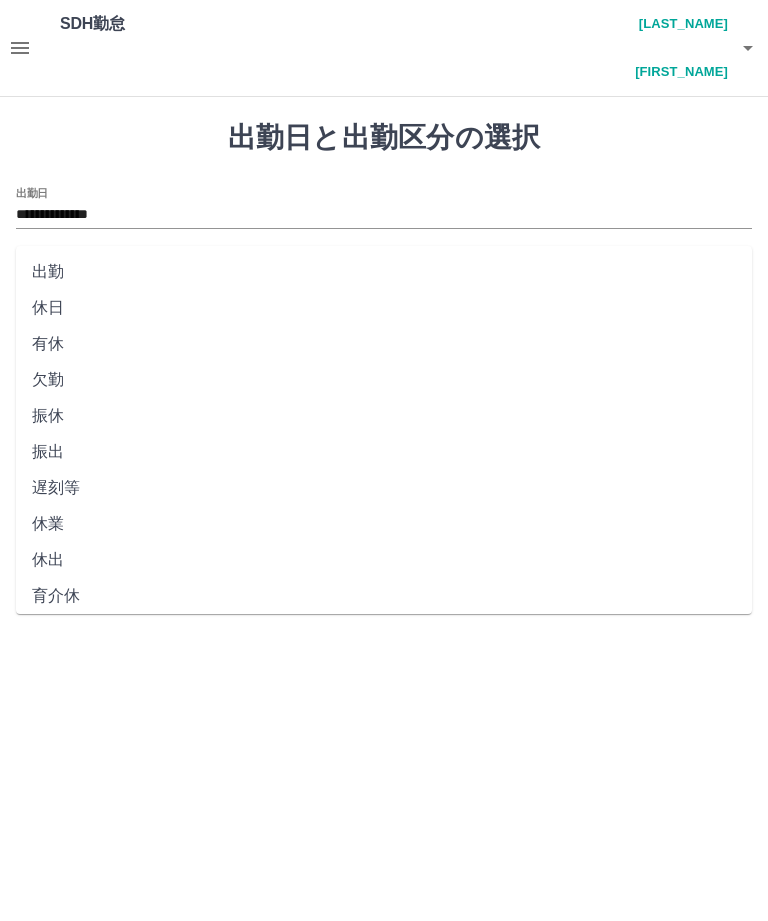 click on "休日" at bounding box center [384, 308] 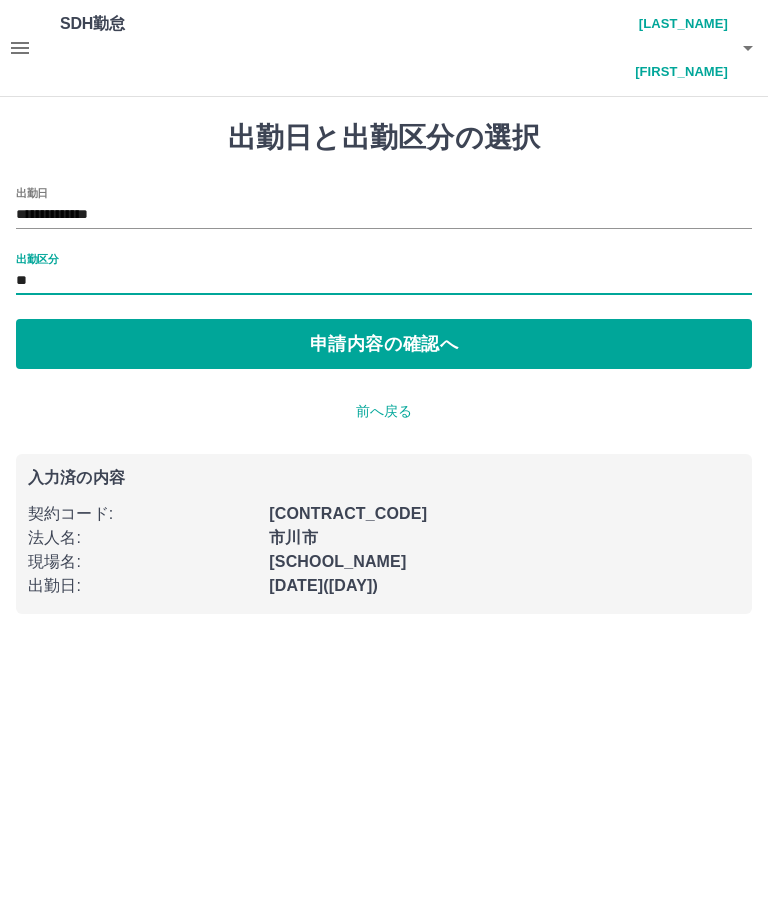 click on "申請内容の確認へ" at bounding box center [384, 344] 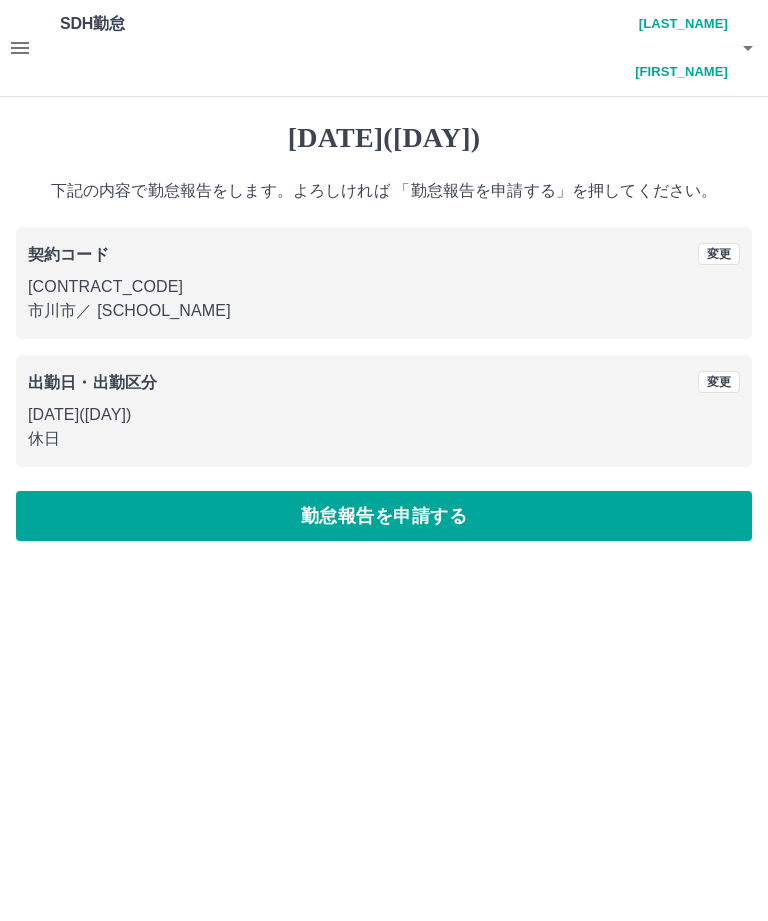 click on "勤怠報告を申請する" at bounding box center [384, 516] 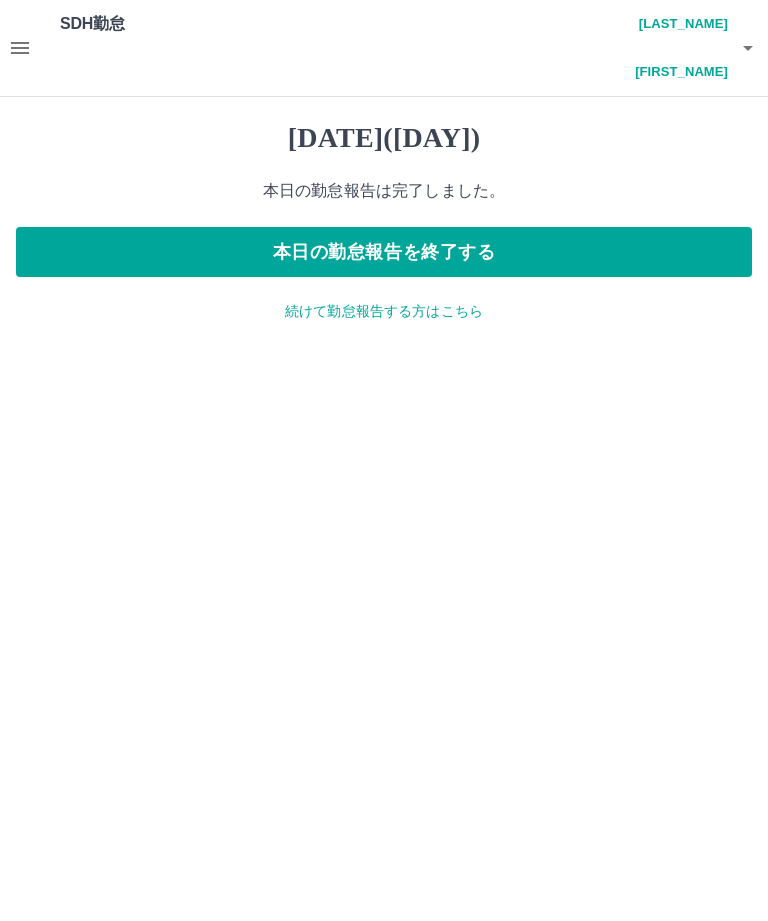 click on "[DATE]([DAY]) [REPORT_COMPLETE] [END_REPORT] [CONTINUE_REPORT]" at bounding box center (384, 221) 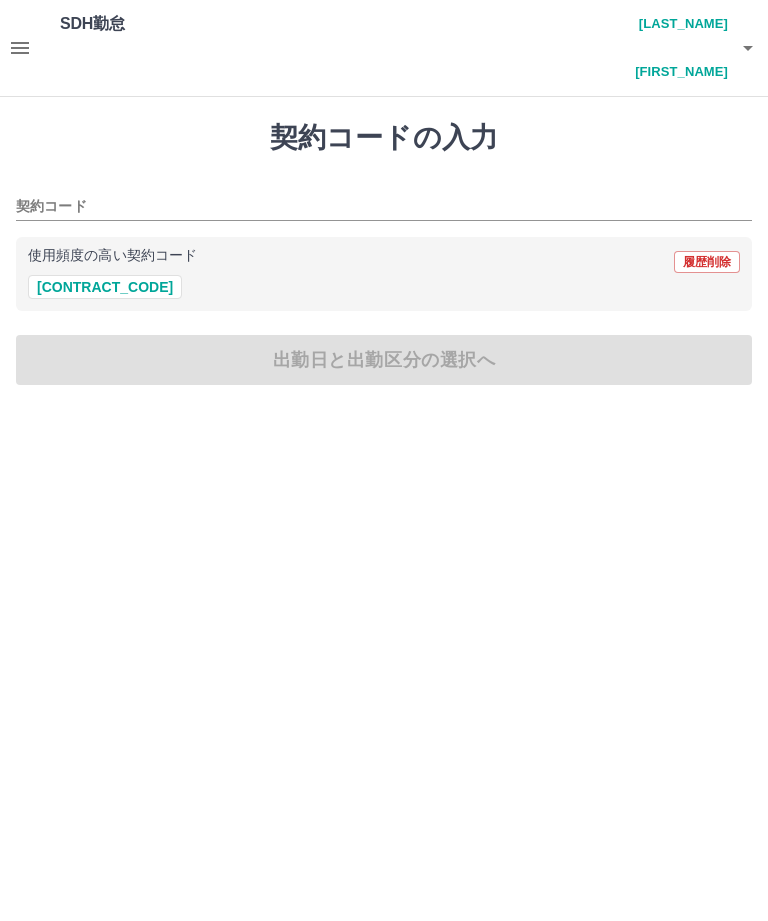 click on "[CONTRACT_CODE_INPUT] [CONTRACT_CODE] [HIGH_FREQUENCY_CONTRACT_CODES] [HISTORY_DELETE] [CONTRACT_CODE] [SELECT_DATE_AND_CLASSIFICATION]" at bounding box center (384, 253) 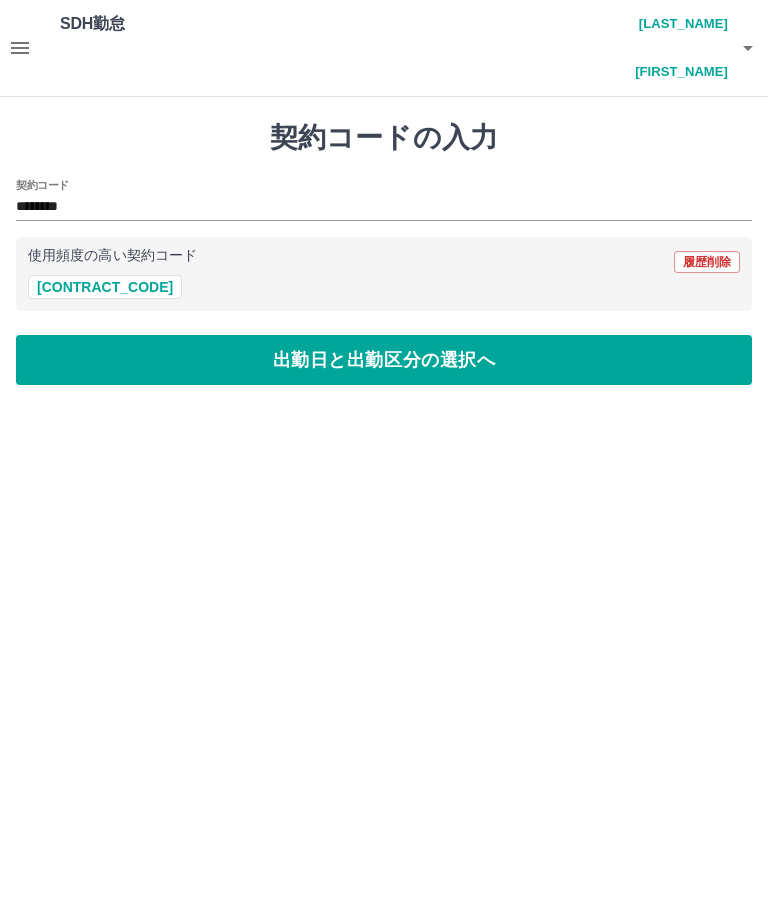click on "出勤日と出勤区分の選択へ" at bounding box center [384, 360] 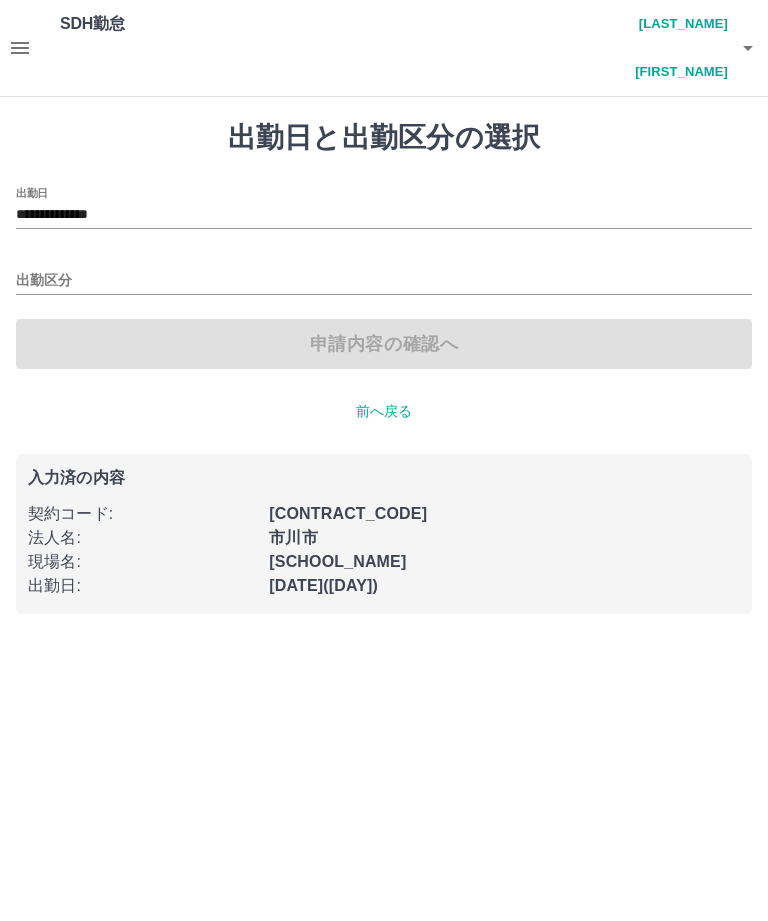 click on "**********" at bounding box center (384, 208) 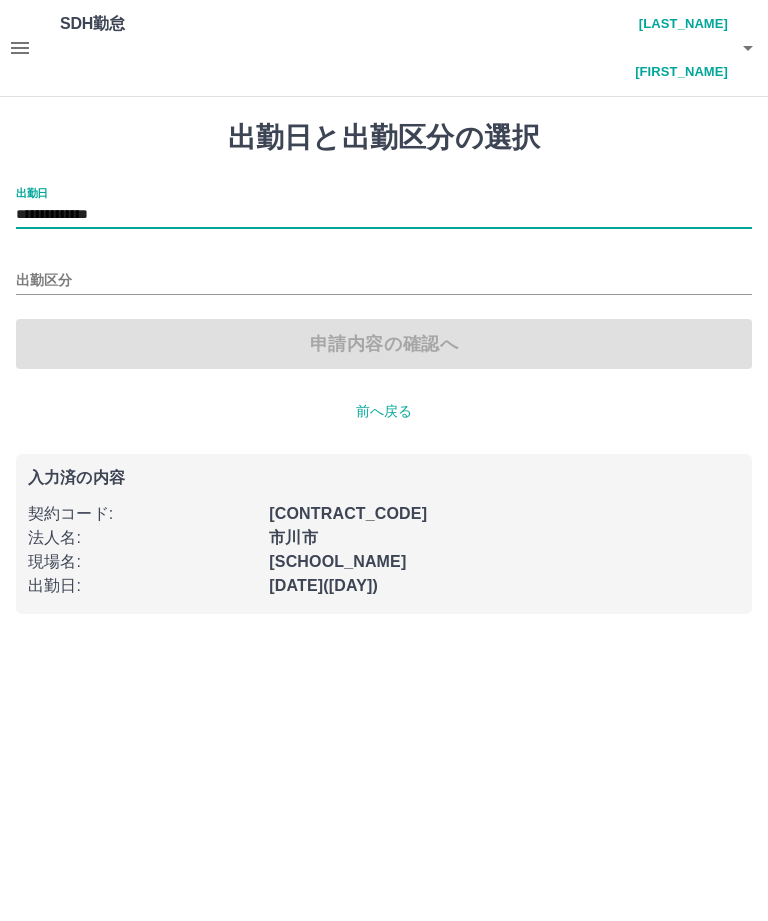 click on "**********" at bounding box center (384, 215) 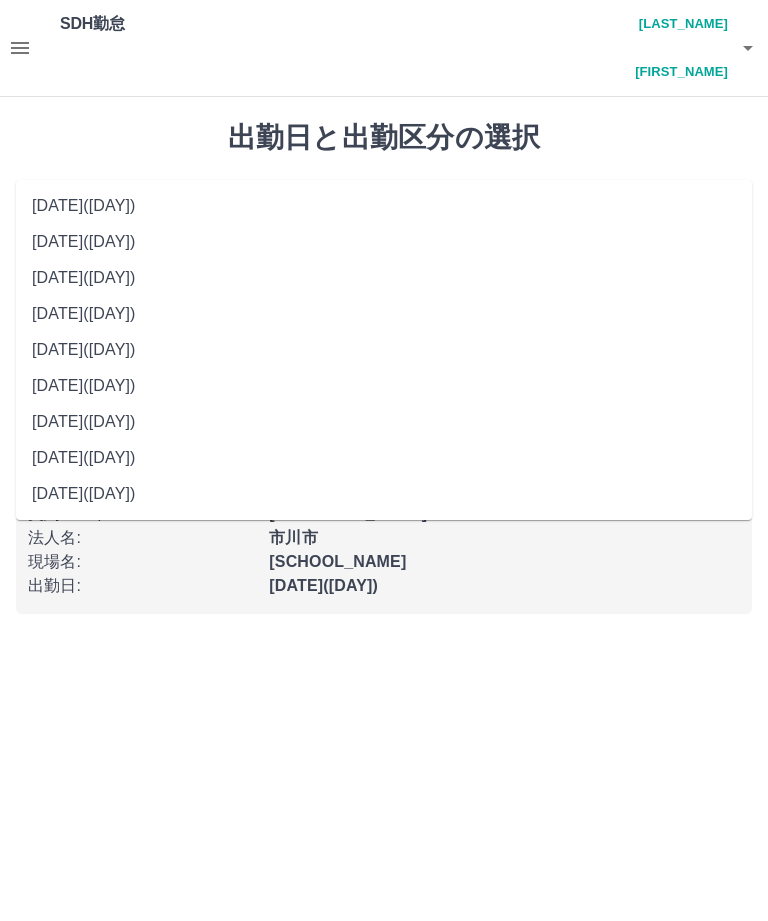 click on "[DATE]([DAY])" at bounding box center [384, 314] 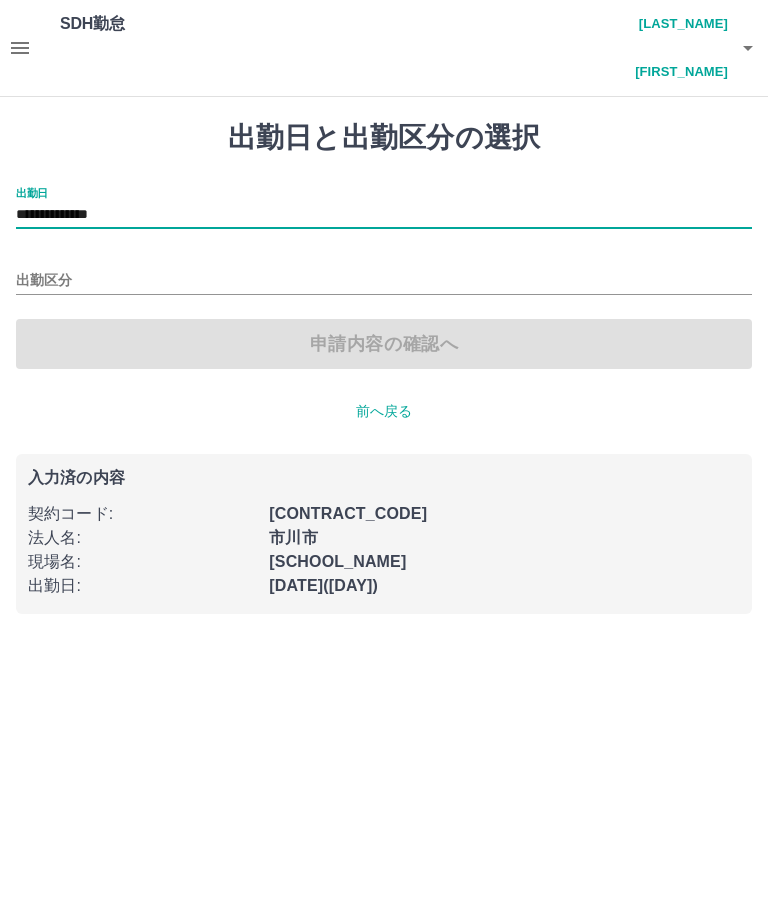 click on "出勤区分" at bounding box center [384, 208] 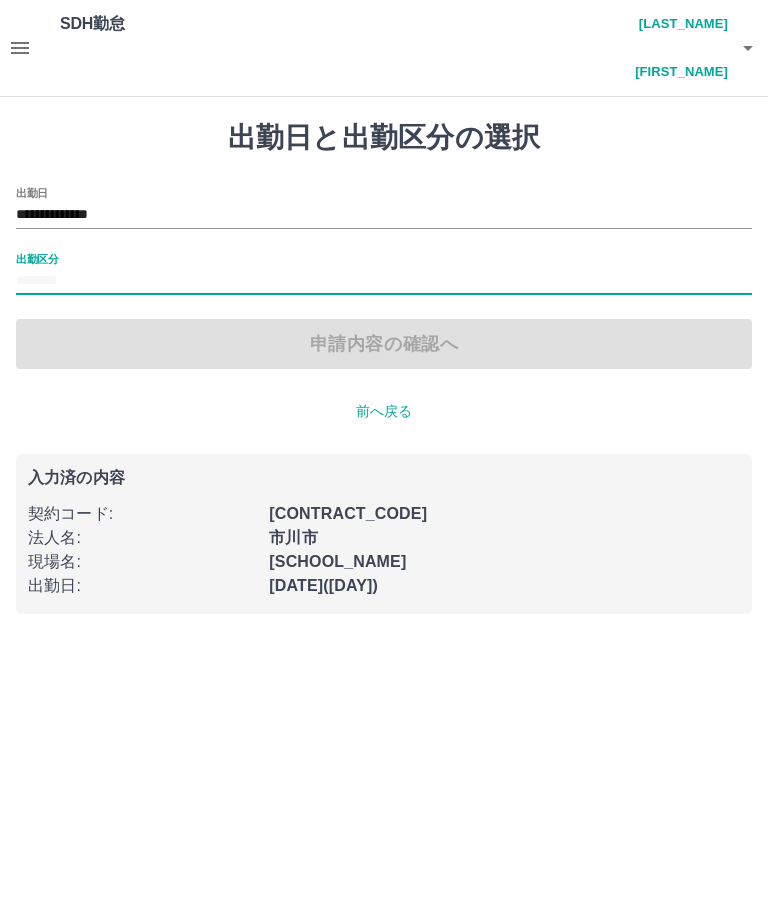 click on "出勤区分" at bounding box center [384, 281] 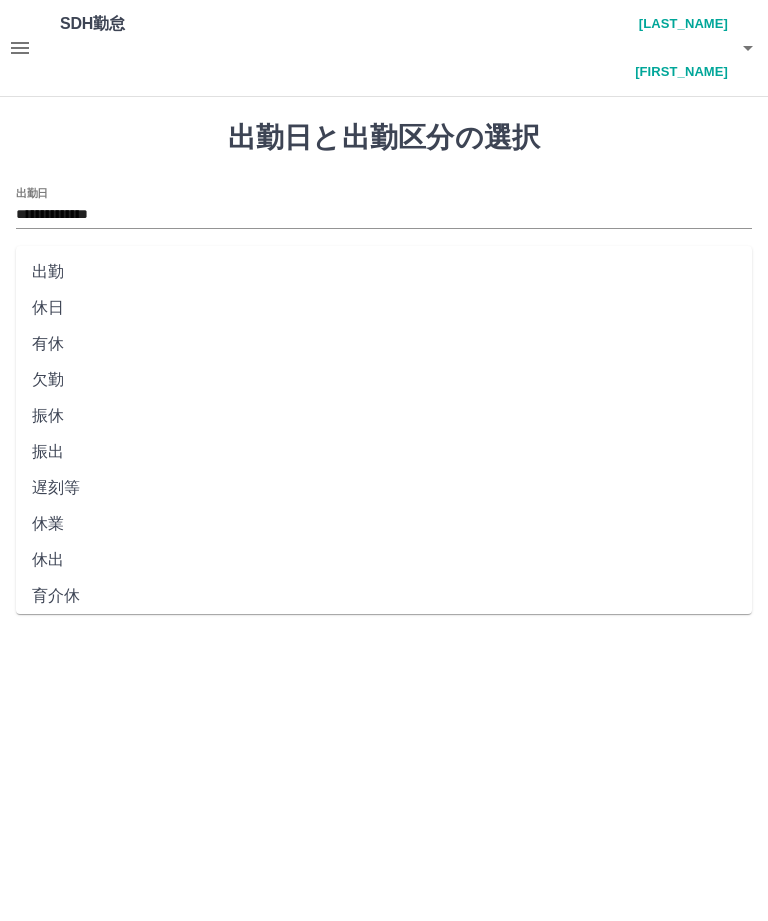 click on "休日" at bounding box center [384, 308] 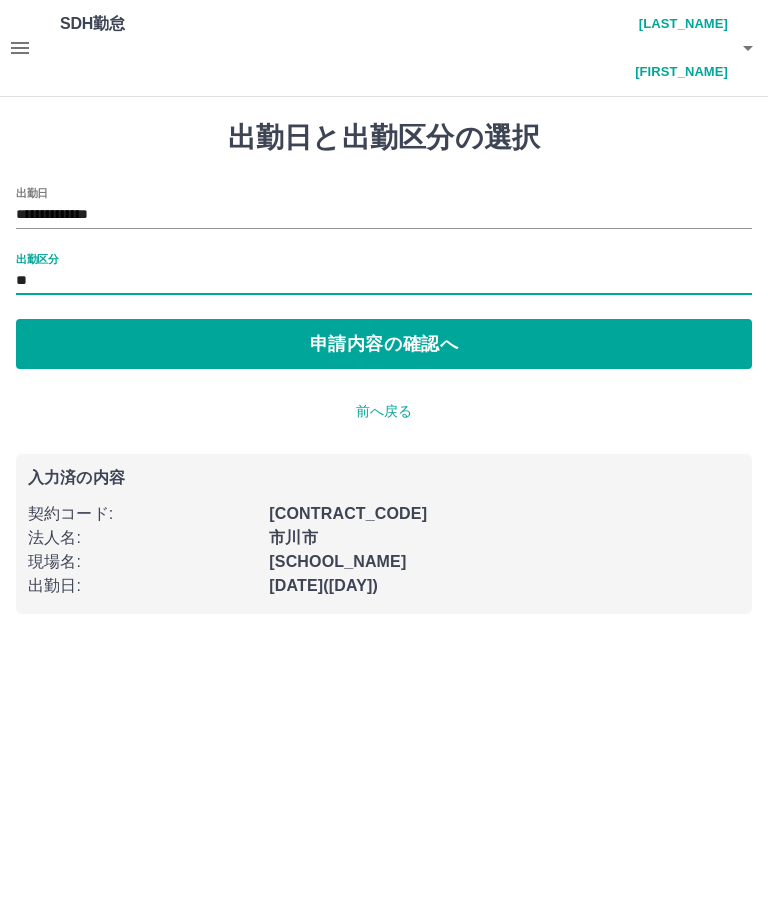 click on "申請内容の確認へ" at bounding box center [384, 344] 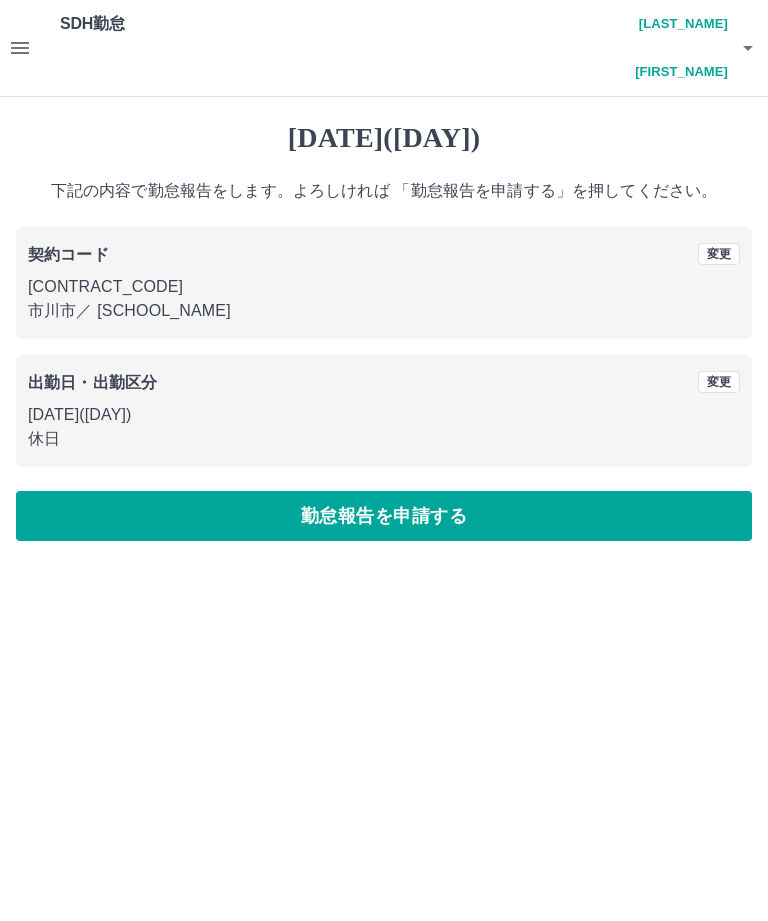 click on "勤怠報告を申請する" at bounding box center (384, 516) 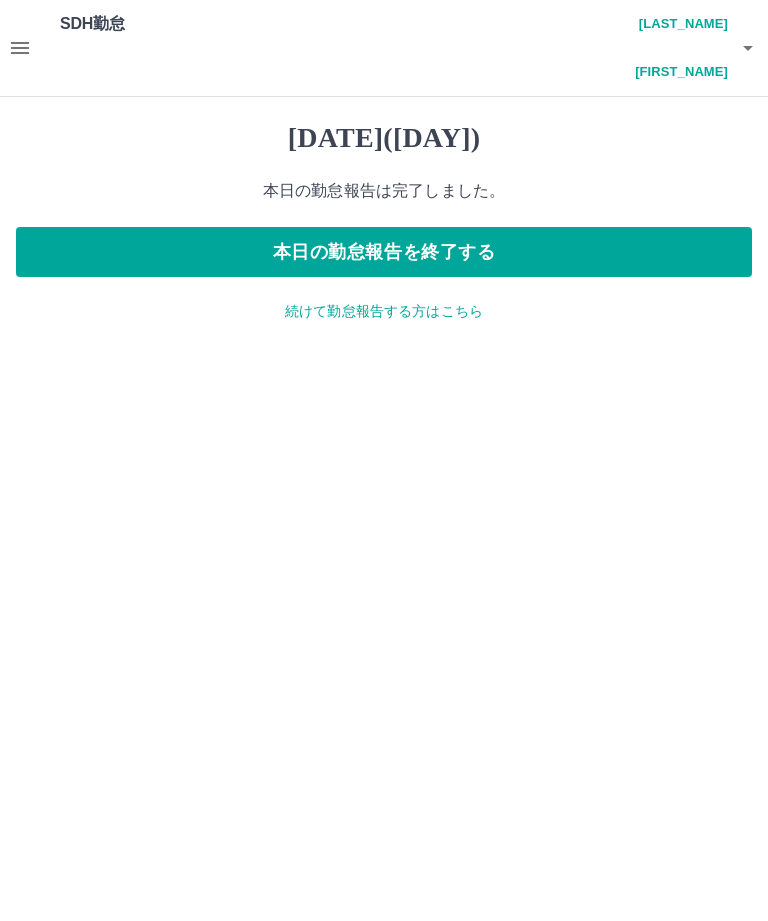 click on "続けて勤怠報告する方はこちら" at bounding box center [384, 311] 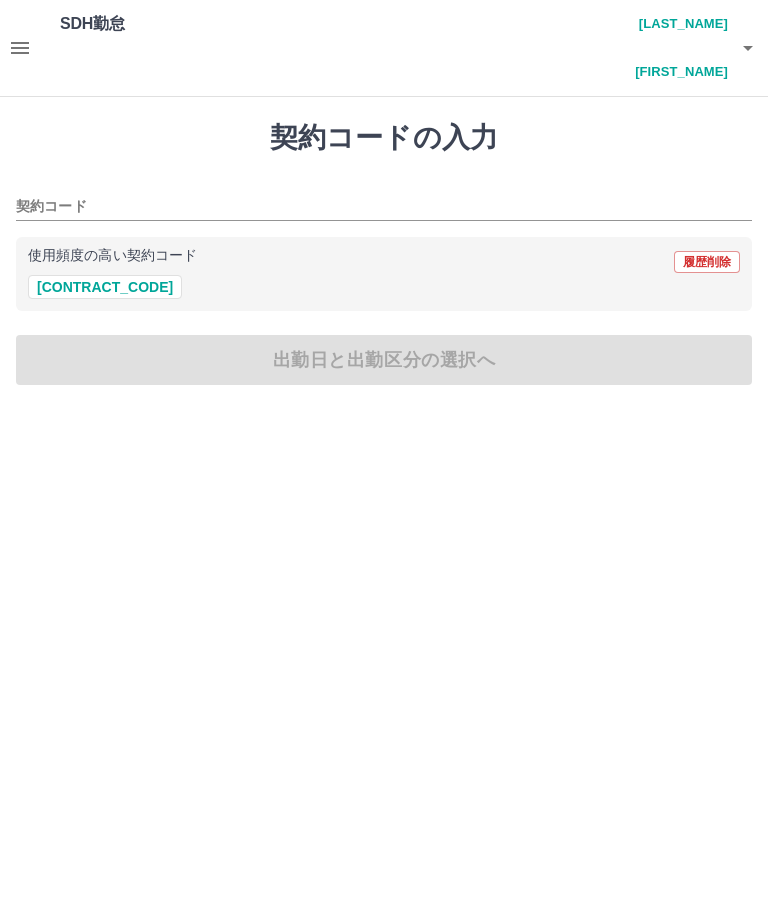 click on "[CONTRACT_CODE]" at bounding box center (105, 287) 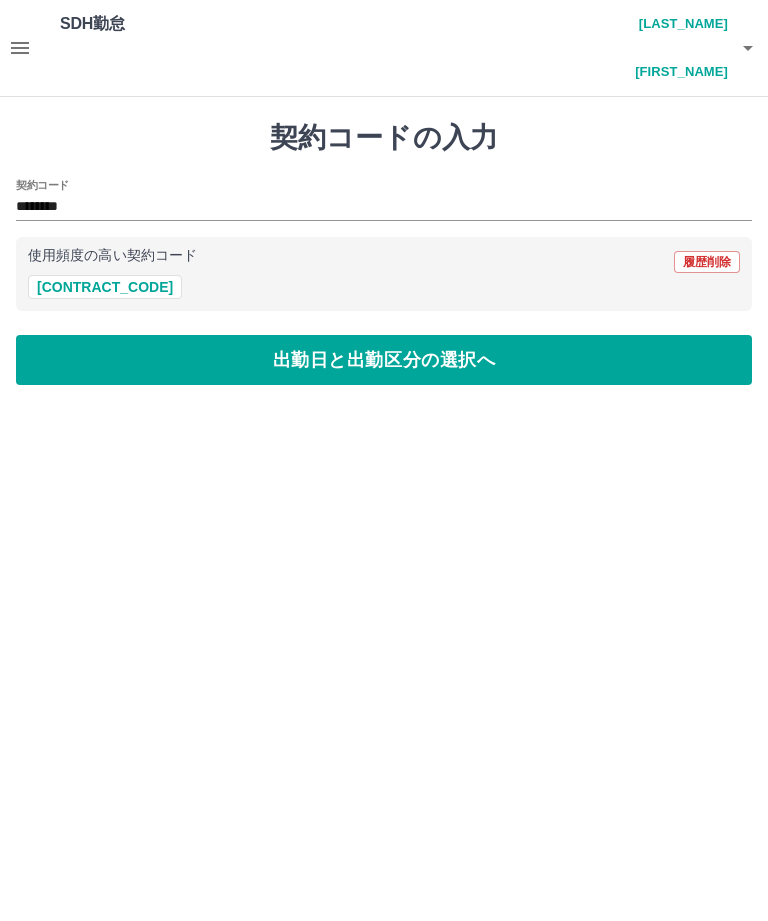 click on "出勤日と出勤区分の選択へ" at bounding box center (384, 360) 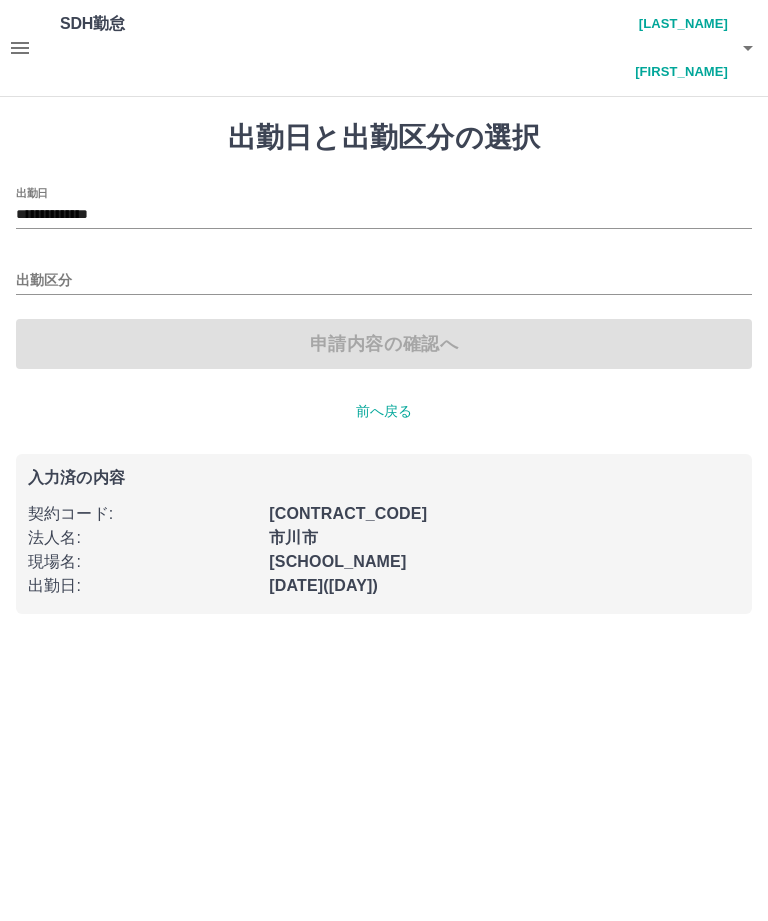 click on "**********" at bounding box center (384, 215) 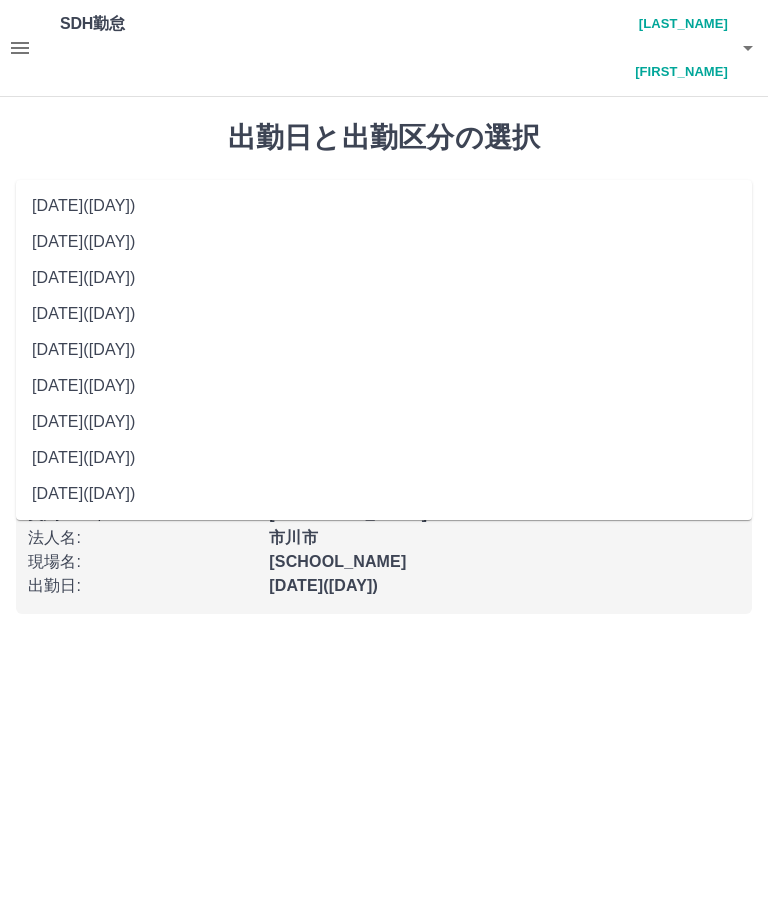 click on "[DATE]([DAY])" at bounding box center [384, 350] 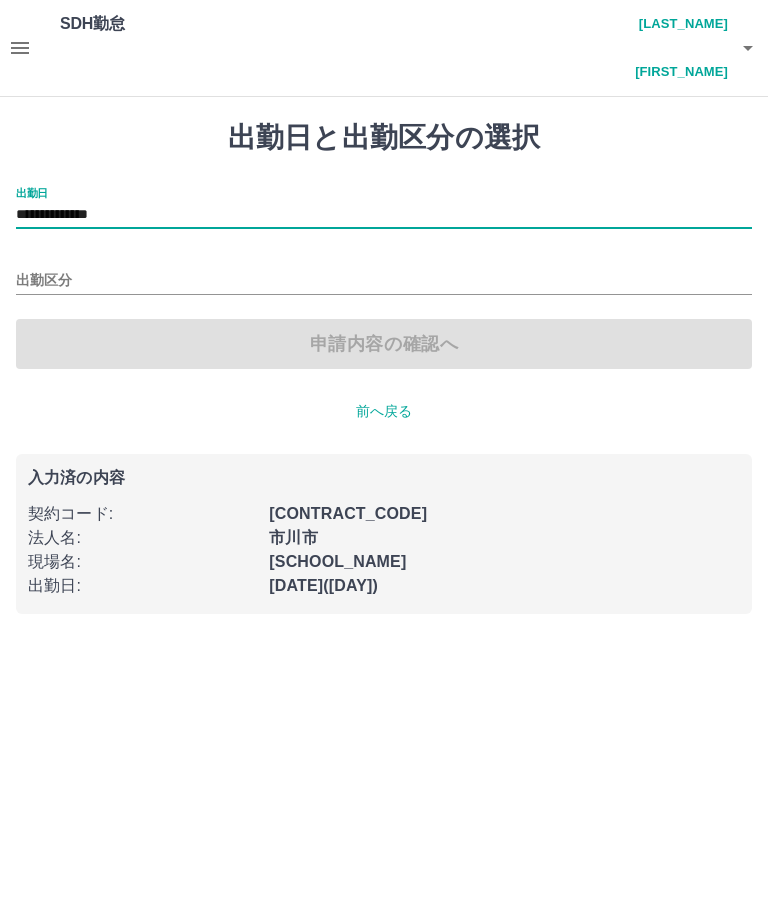 click on "申請内容の確認へ" at bounding box center (384, 344) 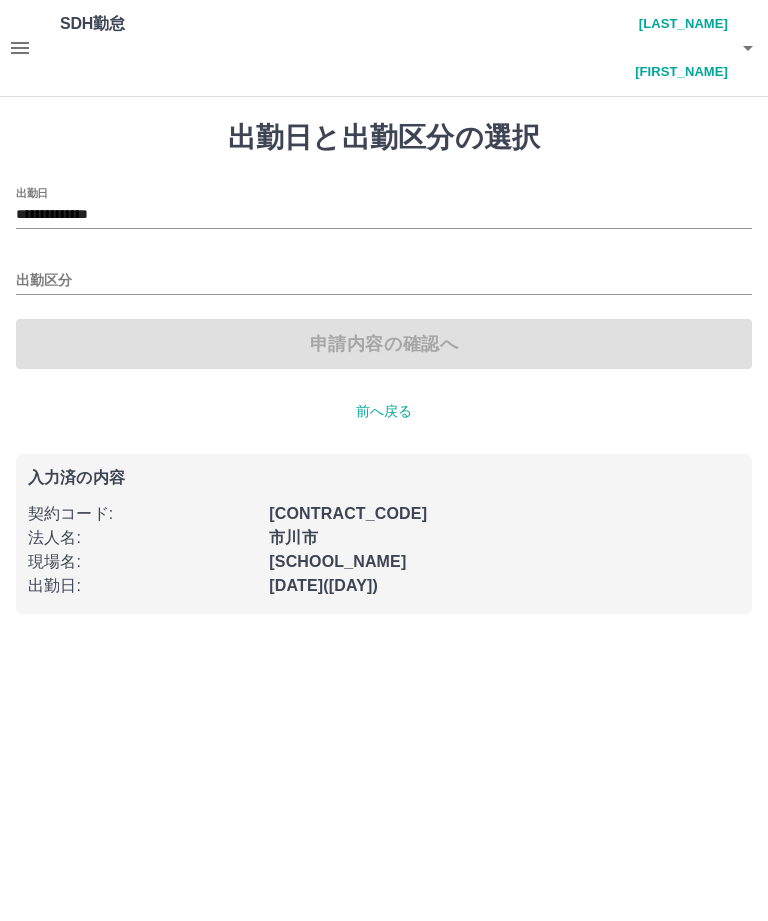 click on "出勤区分" at bounding box center (384, 281) 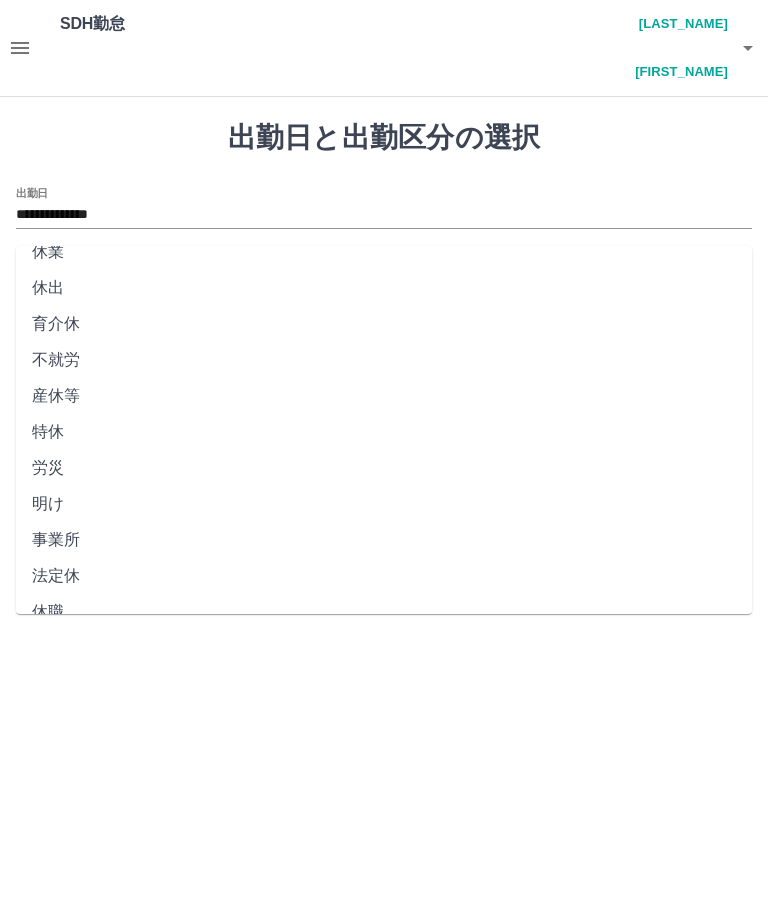 scroll, scrollTop: 270, scrollLeft: 0, axis: vertical 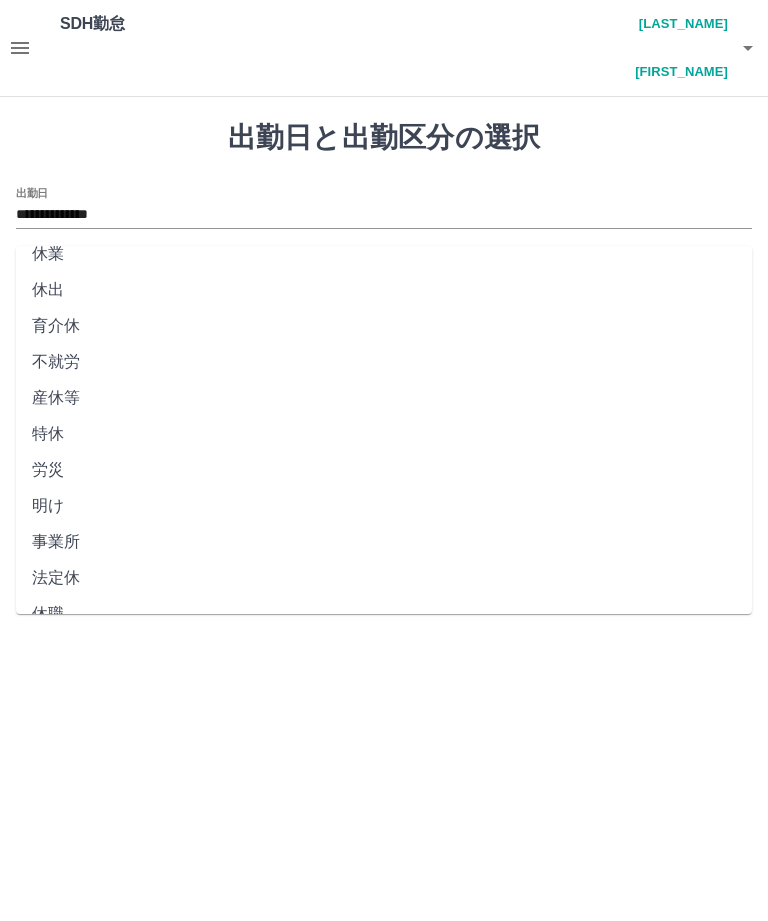 click on "法定休" at bounding box center (384, 578) 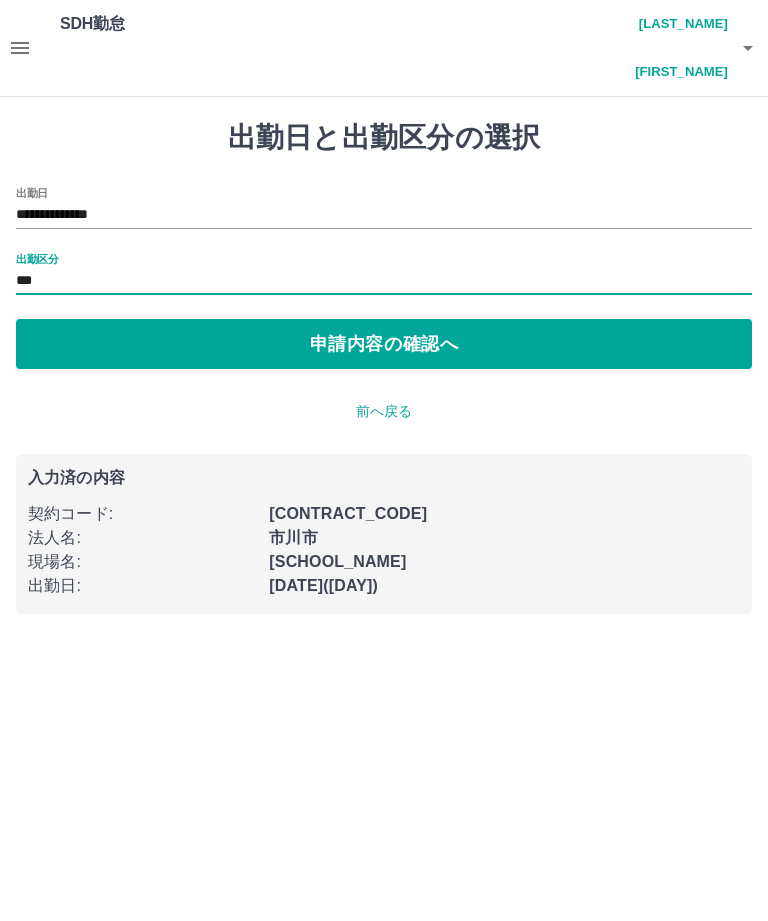 click on "申請内容の確認へ" at bounding box center (384, 344) 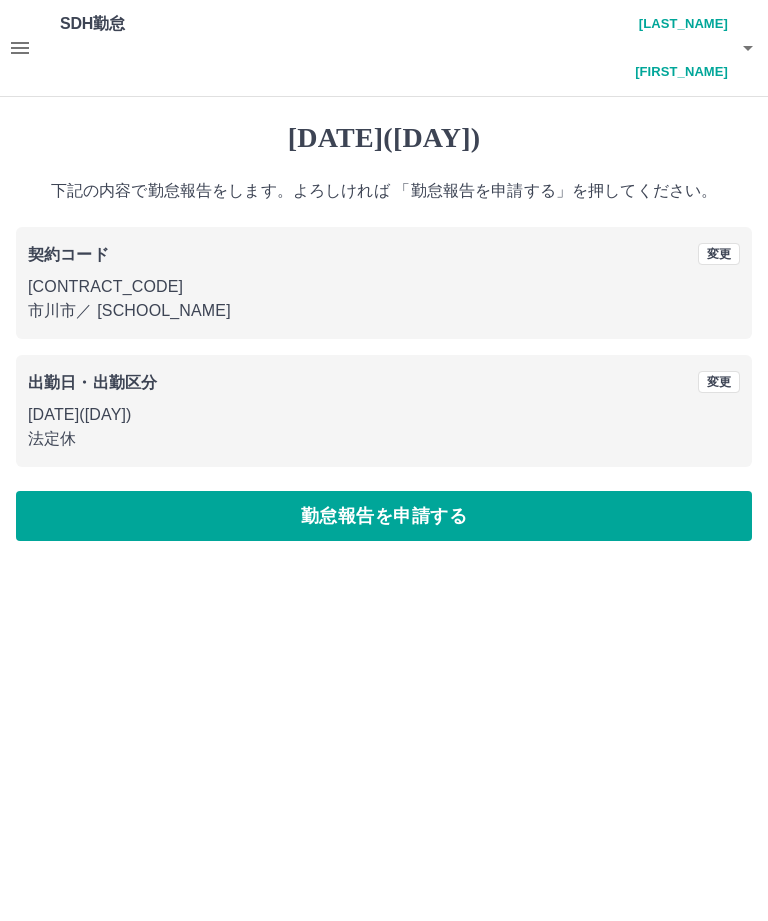 click on "[DATE]([DAY]) [CITY] ／ [SCHOOL_NAME] [DATE]([DAY]) [HOLIDAY] [REPORT] [APPLY] [CONTRACT_CODE] [CHANGE] [CITY] ／ [SCHOOL_NAME] [DATE]([DAY]) [HOLIDAY] [REPORT] [APPLY]" at bounding box center [384, 331] 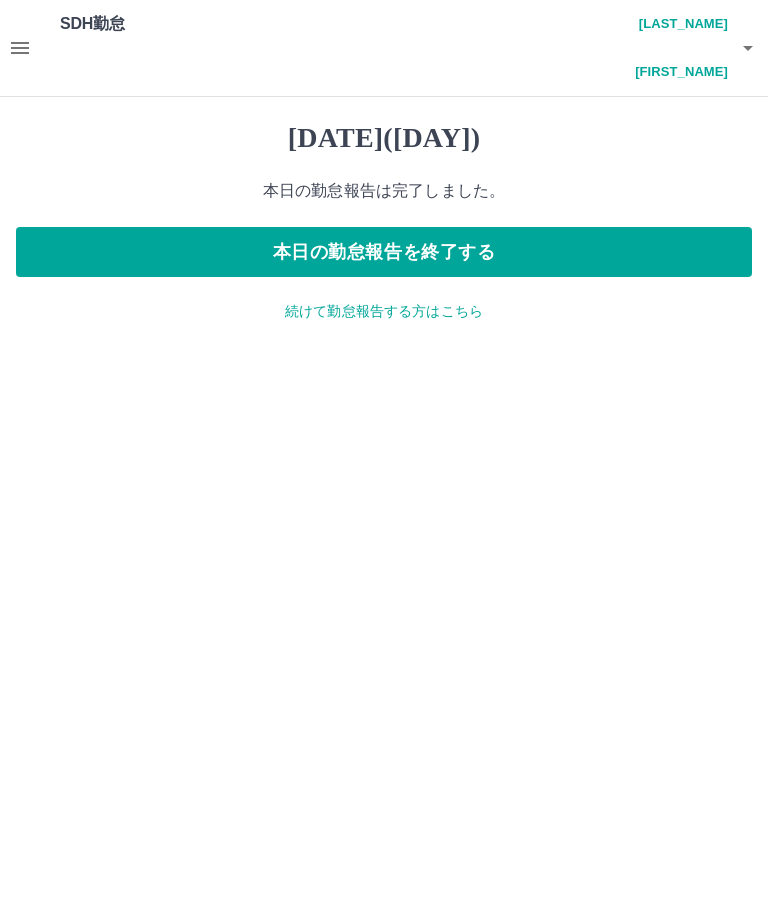 click on "続けて勤怠報告する方はこちら" at bounding box center [384, 311] 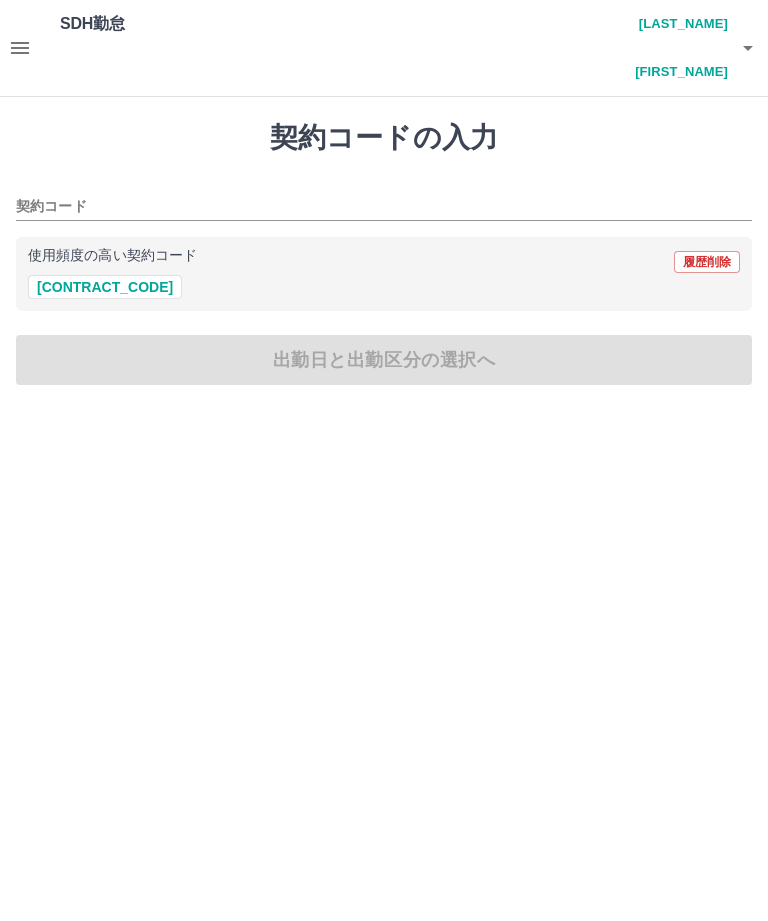 click on "[CONTRACT_CODE]" at bounding box center [105, 287] 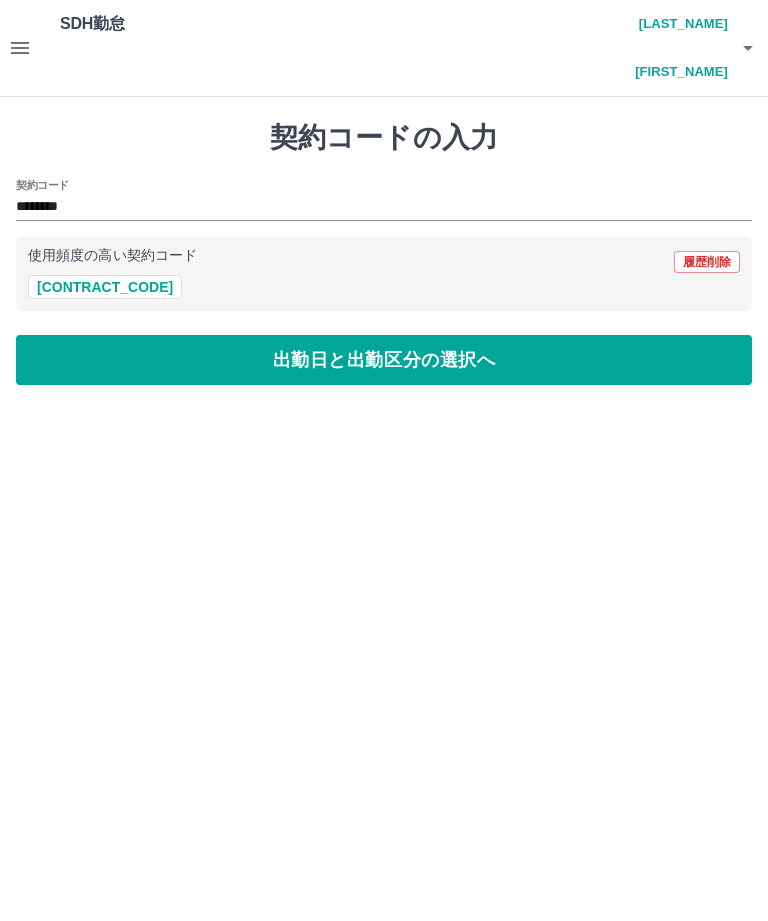 click on "出勤日と出勤区分の選択へ" at bounding box center (384, 360) 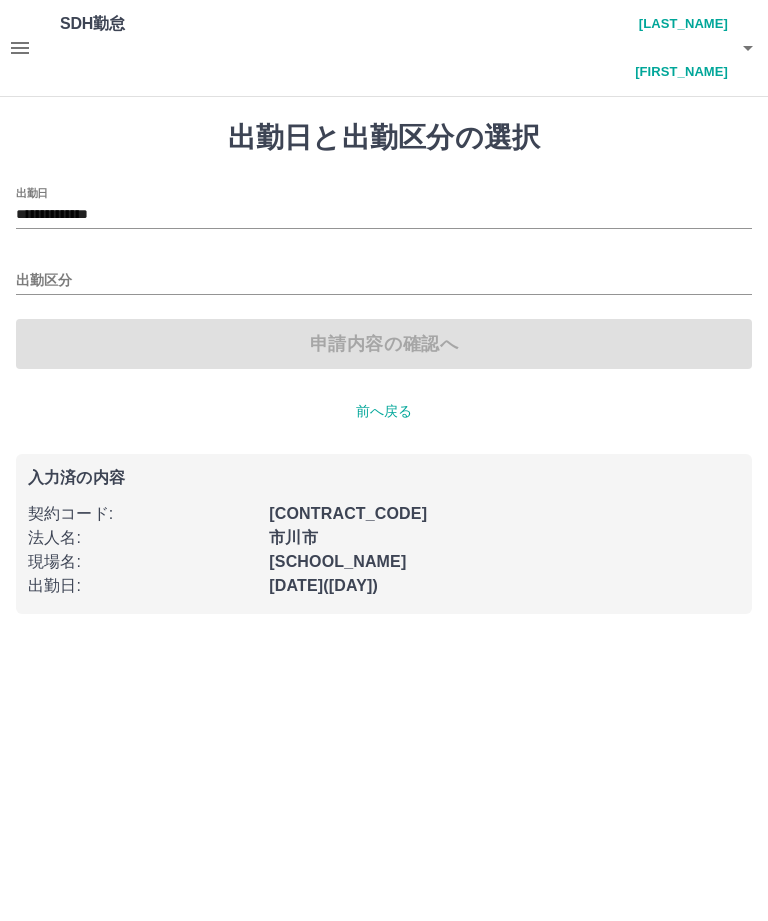 click on "**********" at bounding box center (384, 215) 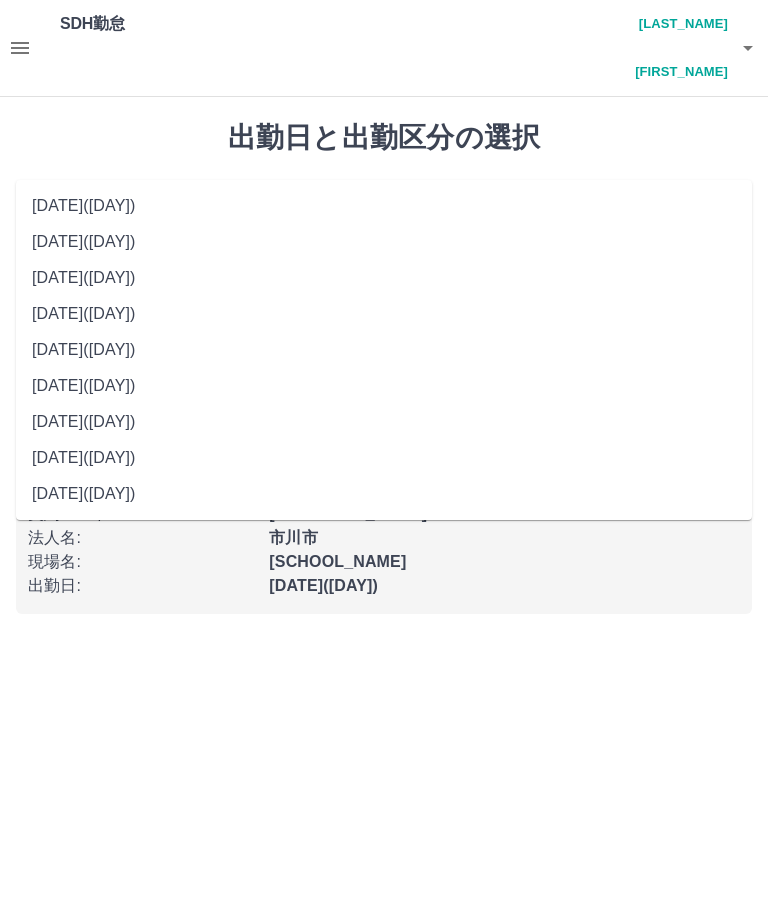 click on "[DATE]([DAY])" at bounding box center [384, 386] 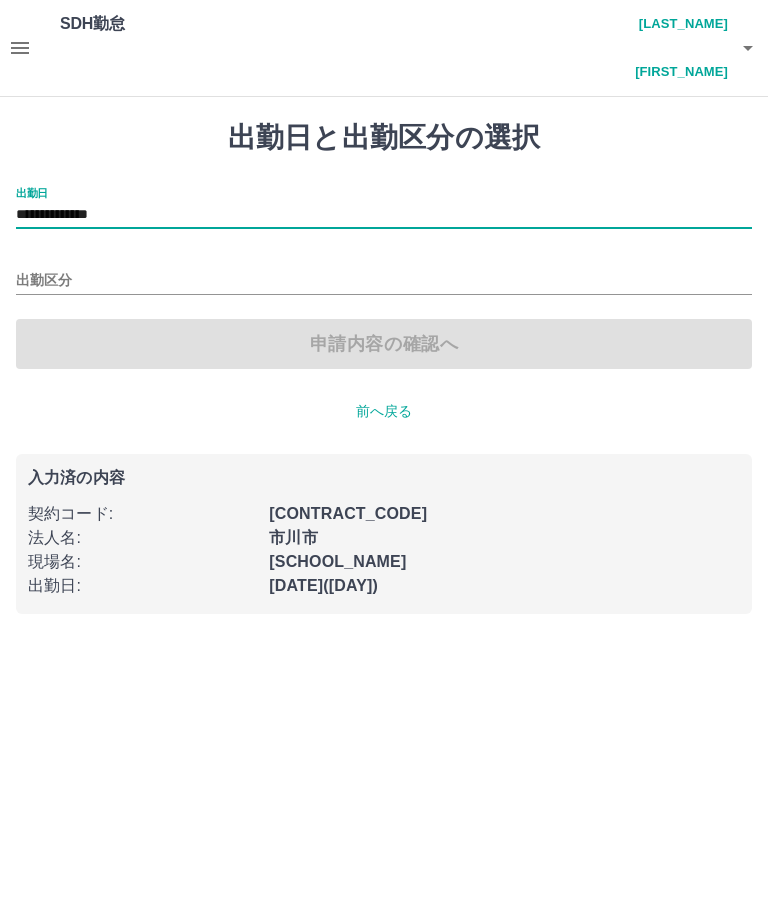 click on "出勤区分" at bounding box center [384, 208] 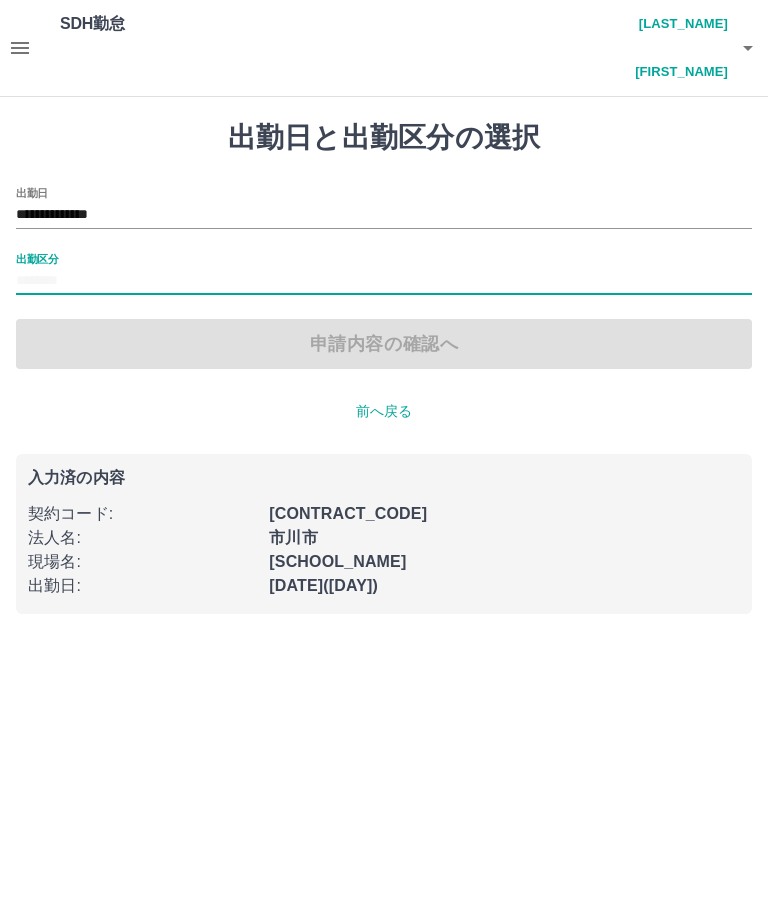 click on "出勤区分" at bounding box center [384, 281] 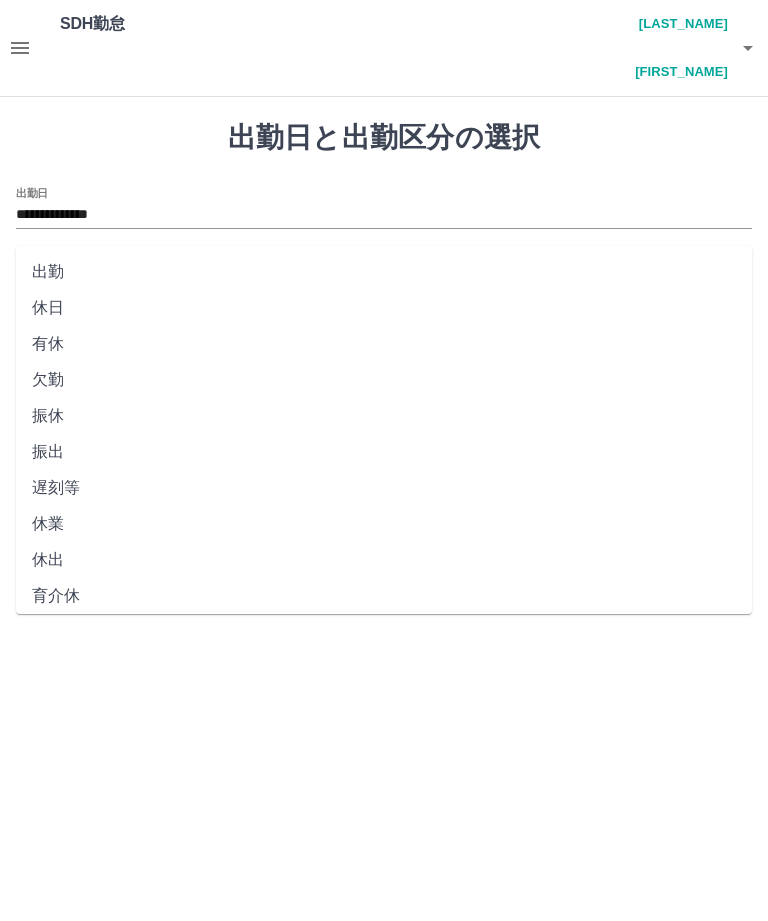 click on "休日" at bounding box center [384, 308] 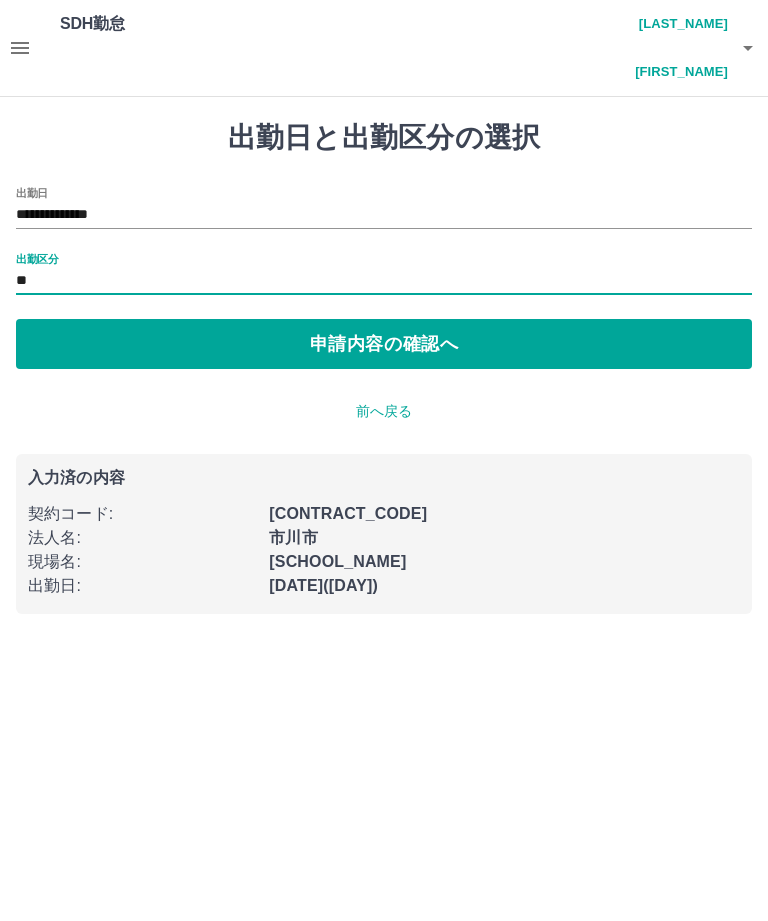 click on "申請内容の確認へ" at bounding box center [384, 344] 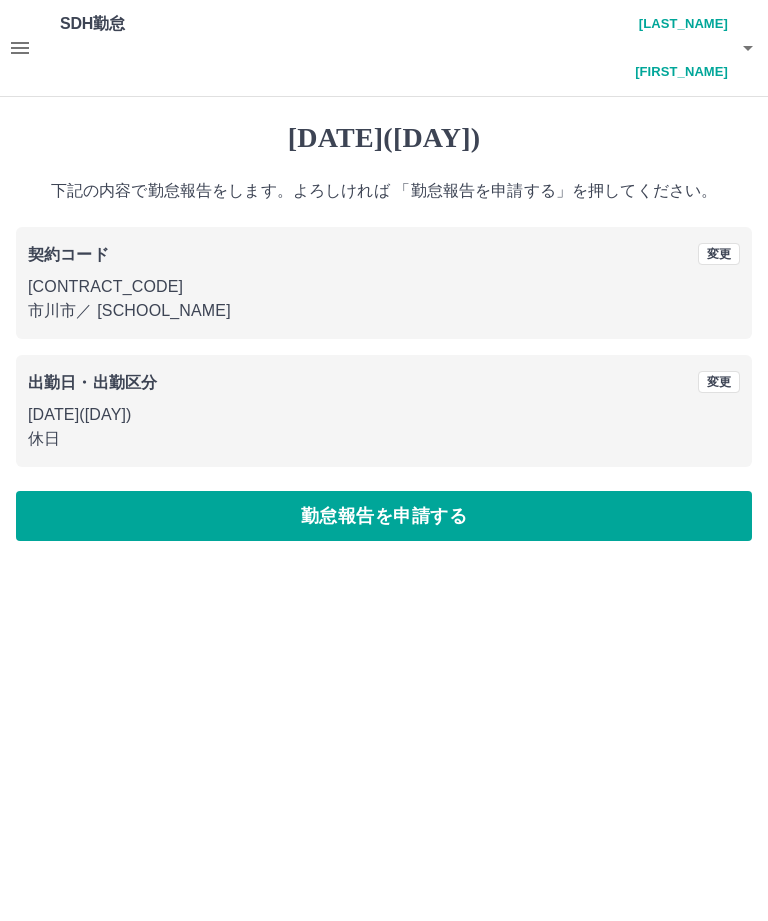 click on "勤怠報告を申請する" at bounding box center (384, 516) 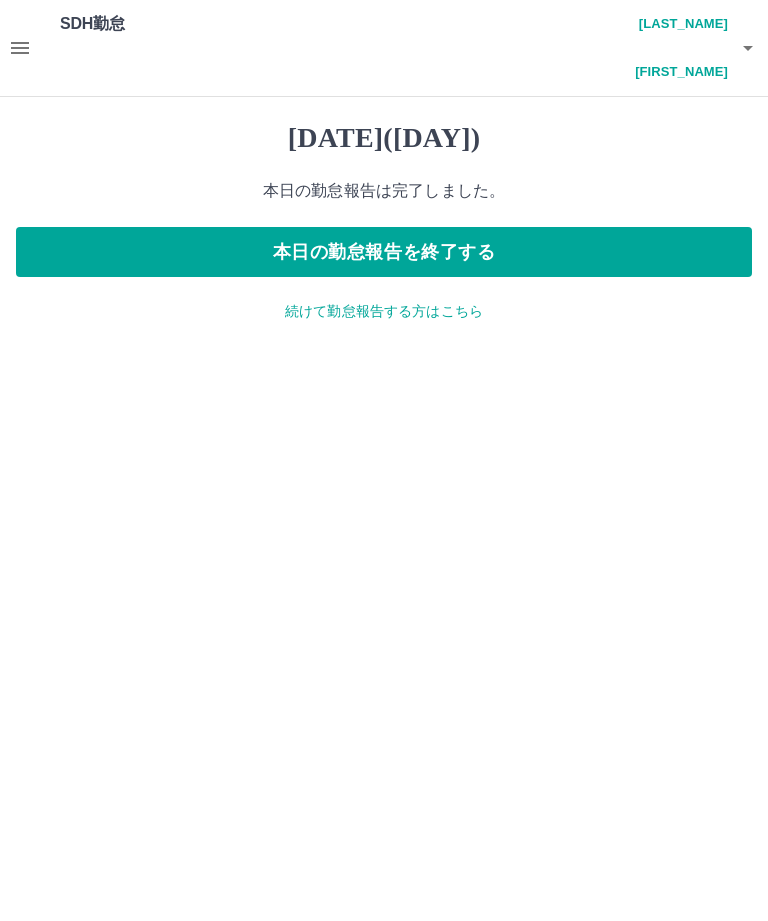 click on "本日の勤怠報告を終了する" at bounding box center [384, 252] 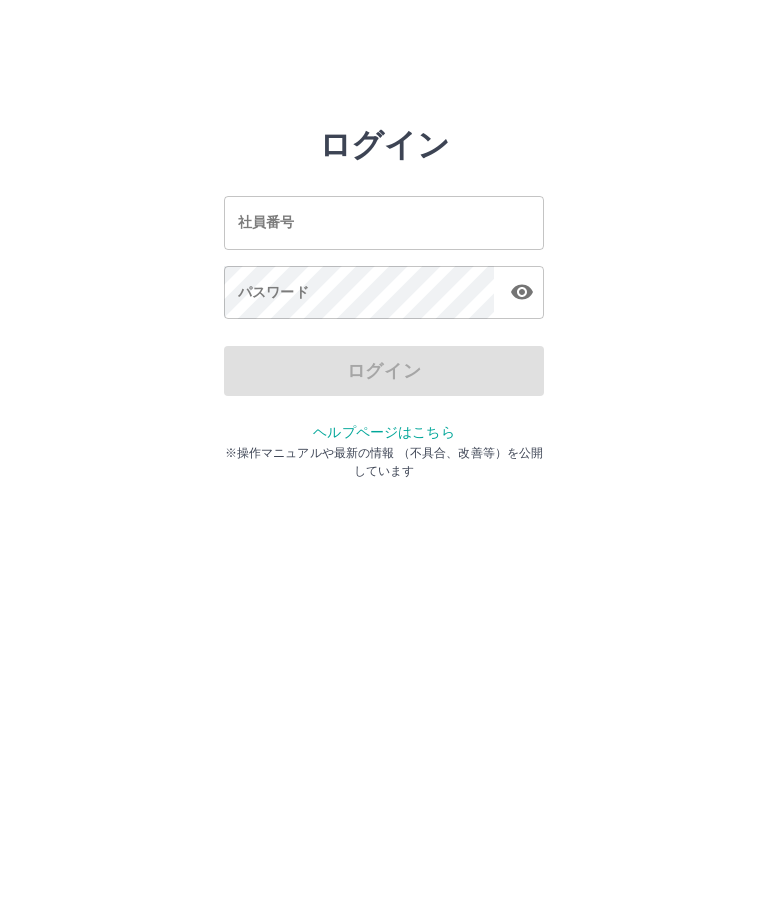 scroll, scrollTop: 0, scrollLeft: 0, axis: both 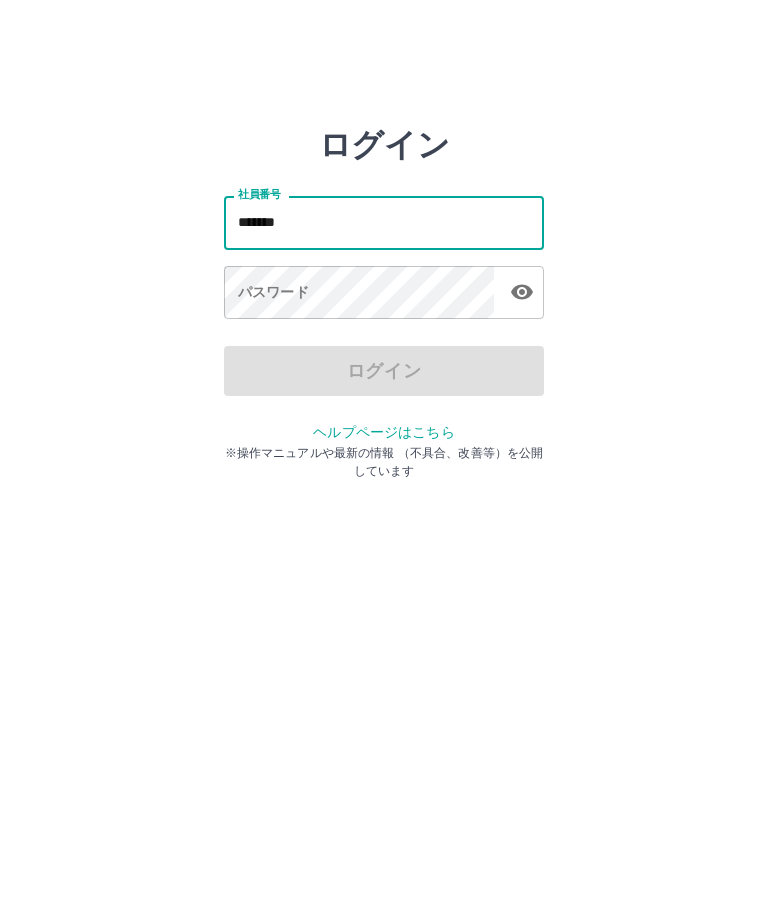 type on "*******" 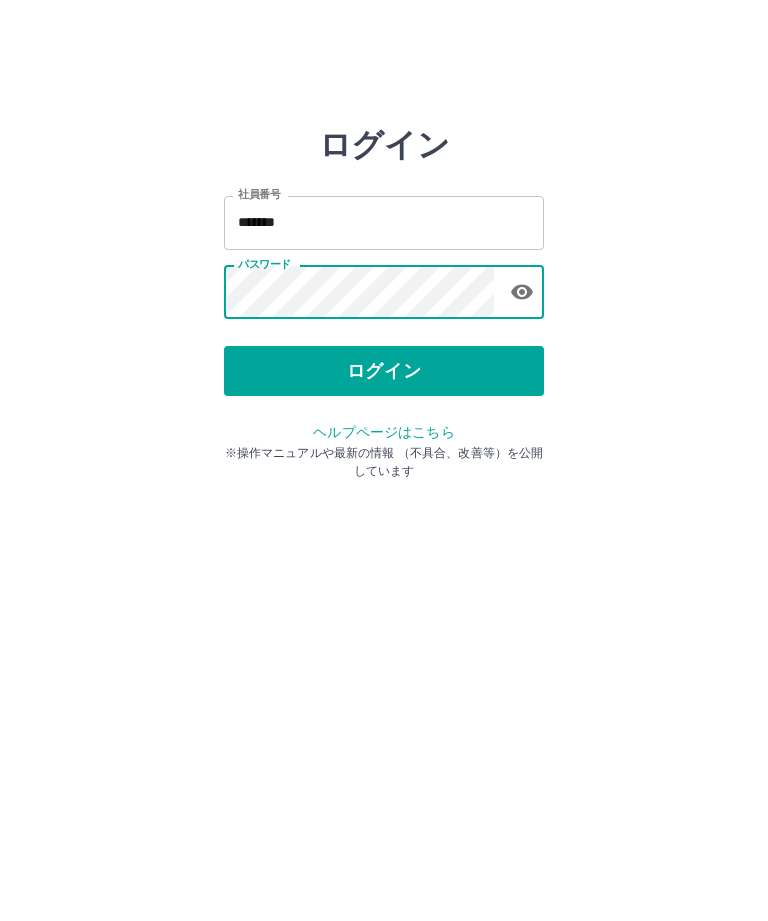 click on "ログイン" at bounding box center [384, 371] 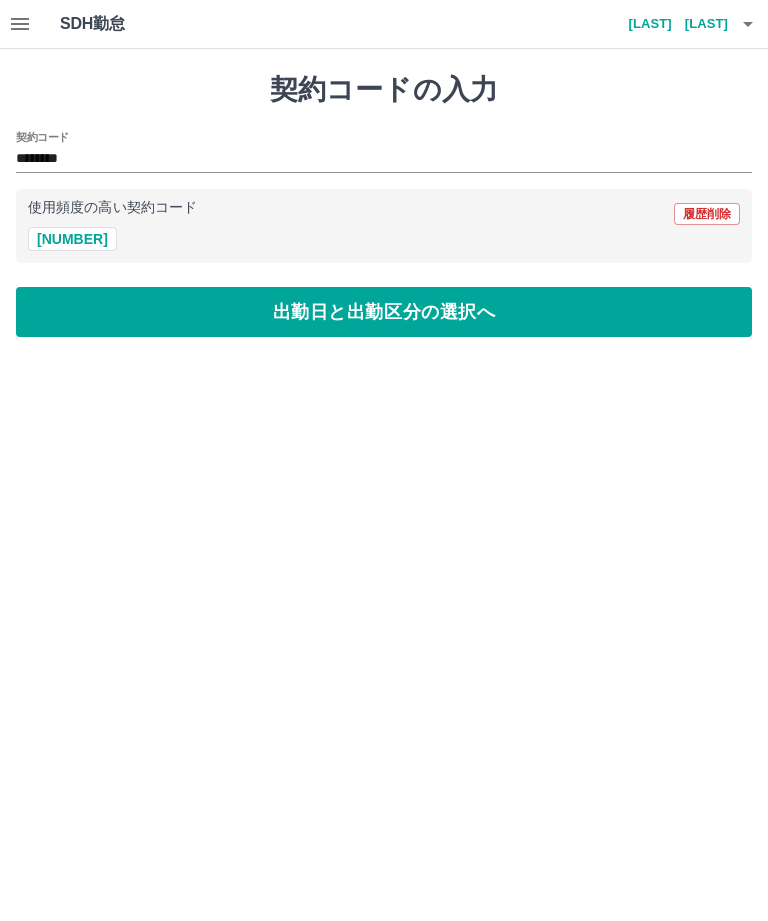 scroll, scrollTop: 0, scrollLeft: 0, axis: both 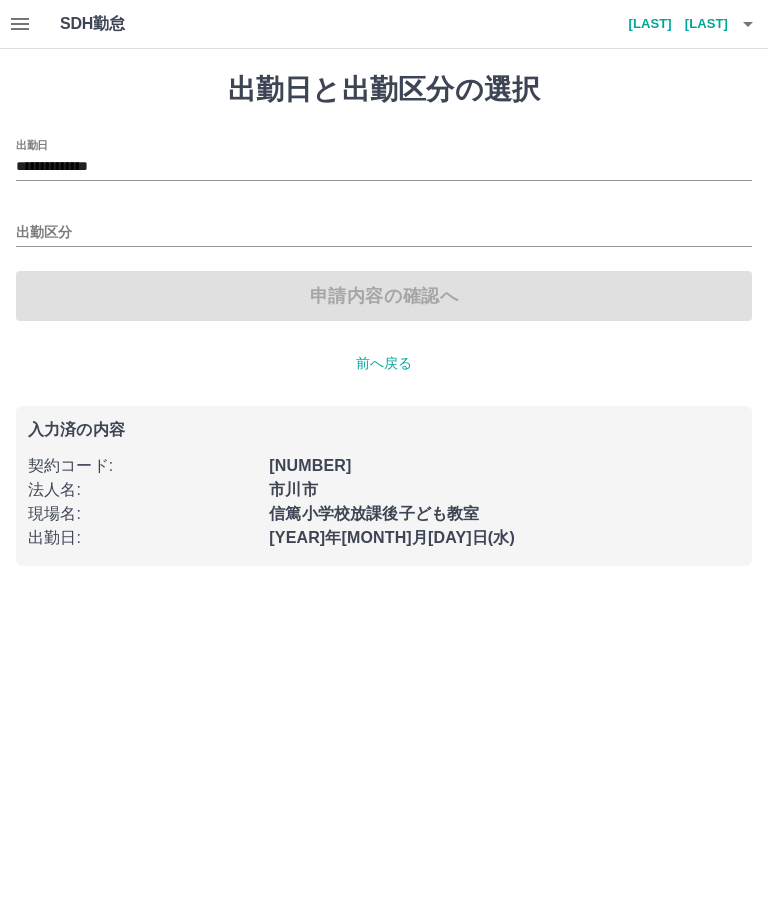 click on "出勤区分" at bounding box center [384, 233] 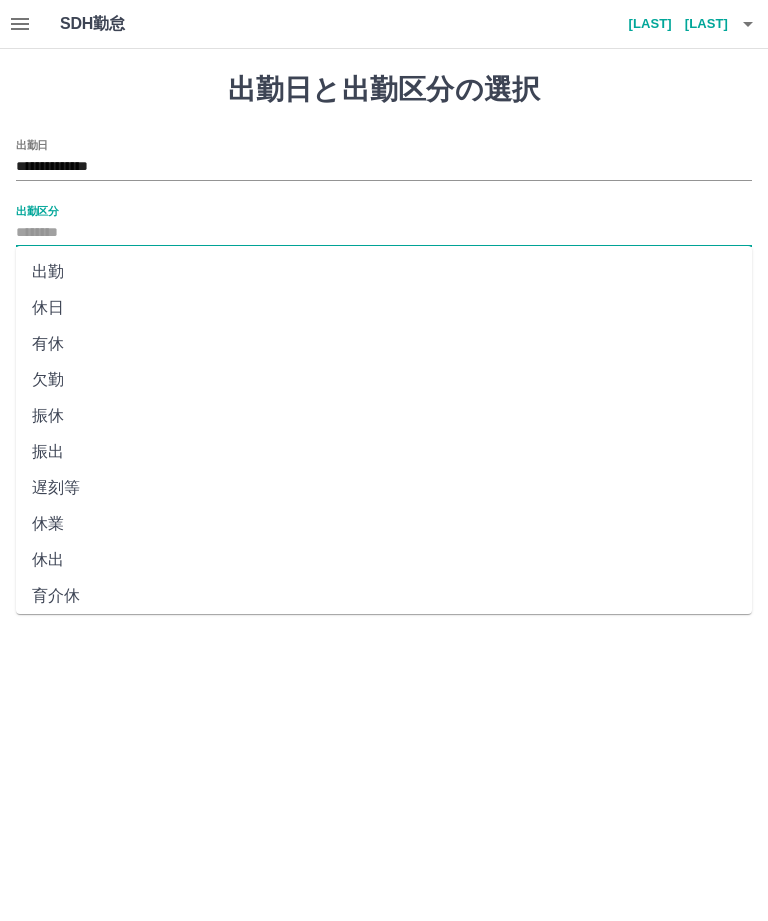 click on "出勤" at bounding box center [384, 272] 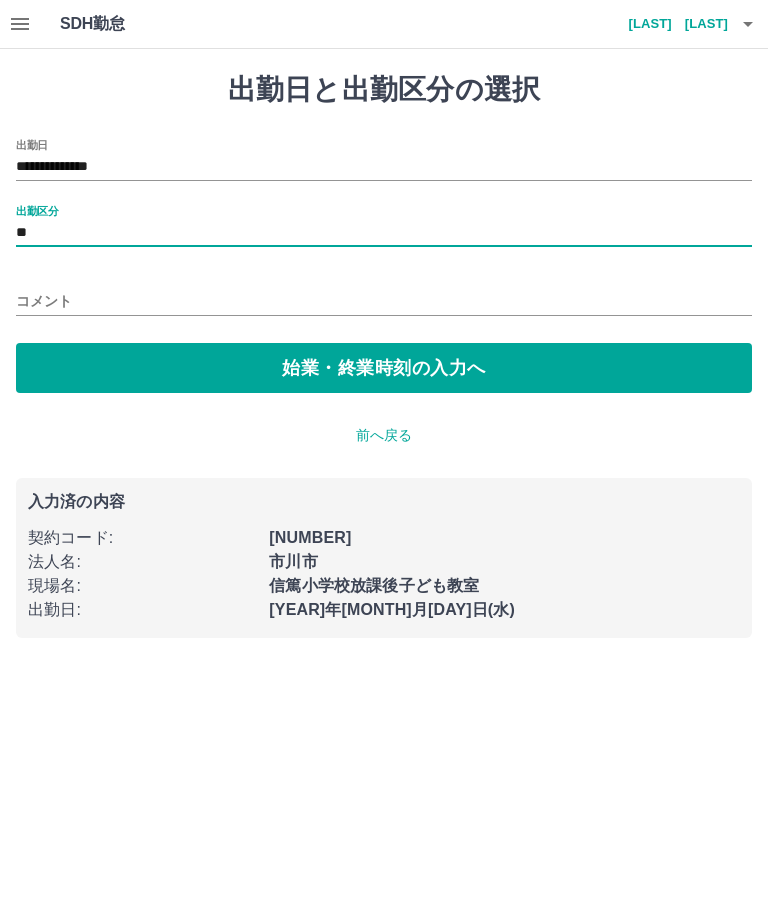 click on "始業・終業時刻の入力へ" at bounding box center (384, 368) 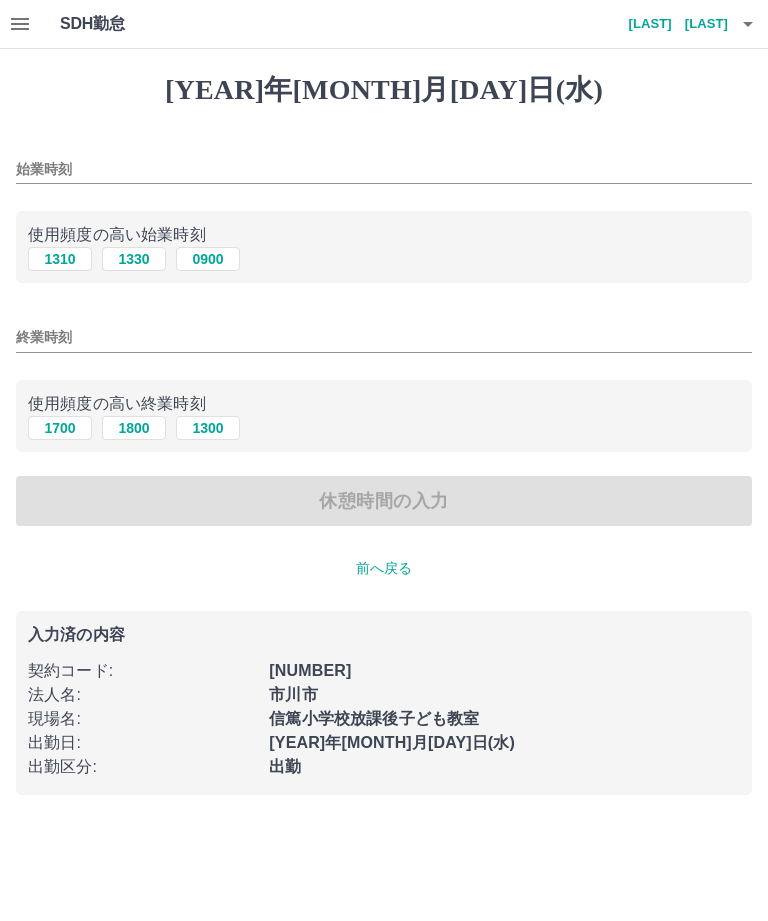 click on "SDH勤怠 [LAST]　[LAST]" at bounding box center [384, 24] 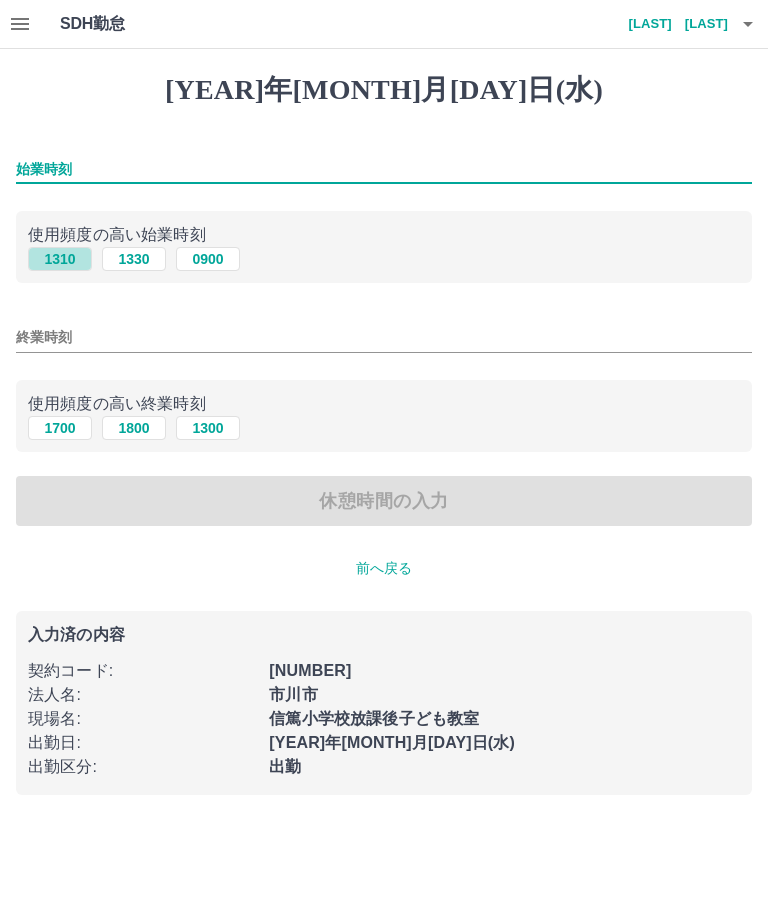 click on "1310" at bounding box center (60, 259) 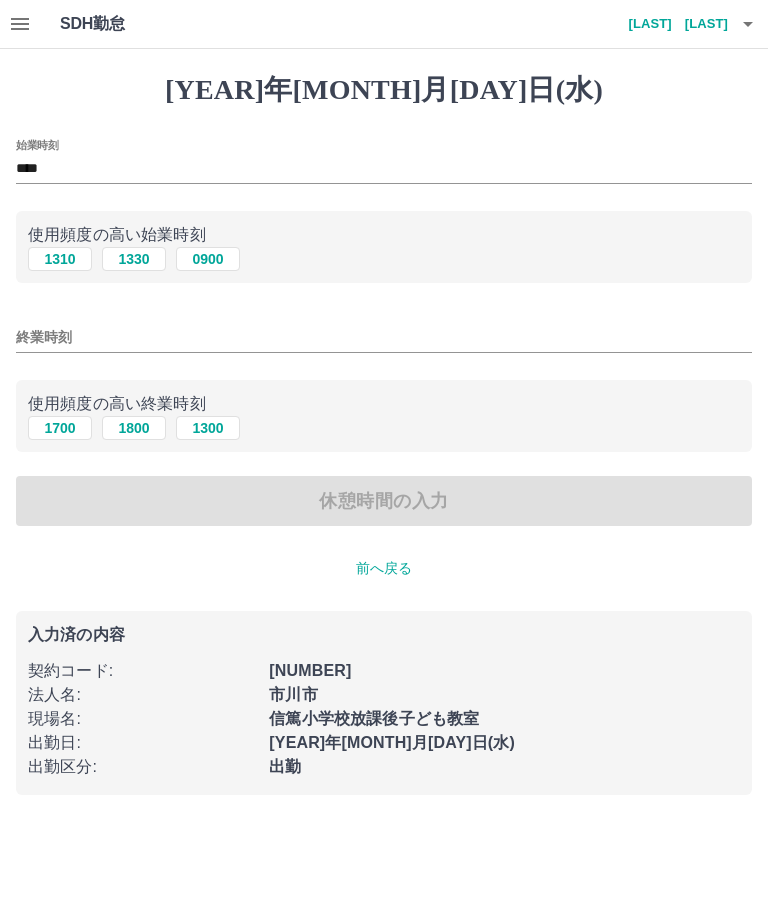 click on "終業時刻" at bounding box center [384, 337] 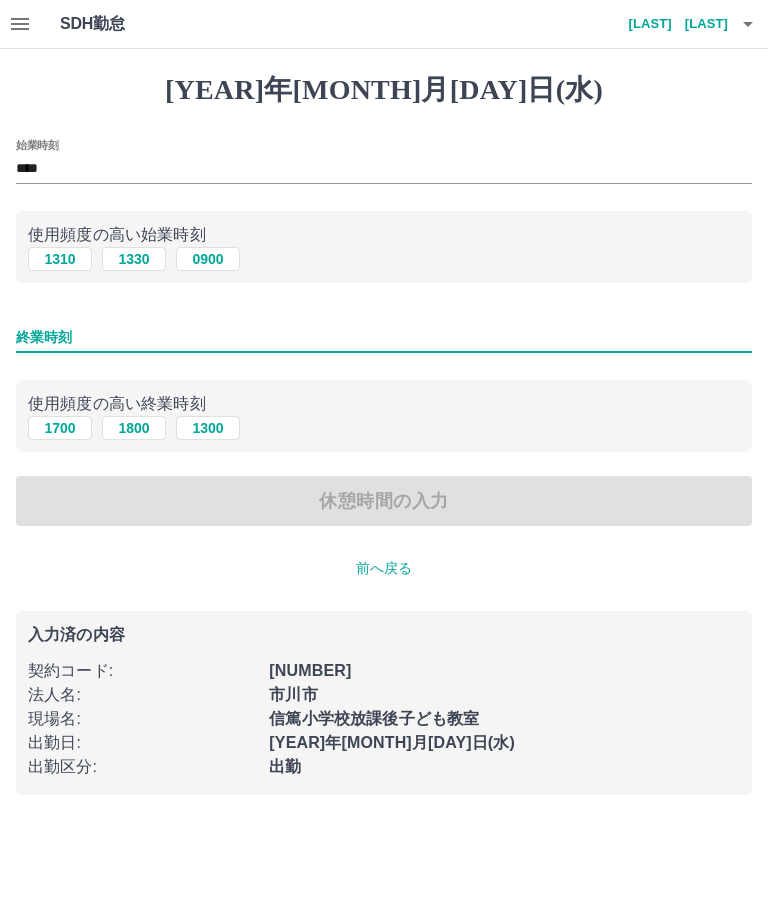 click on "1700" at bounding box center (60, 259) 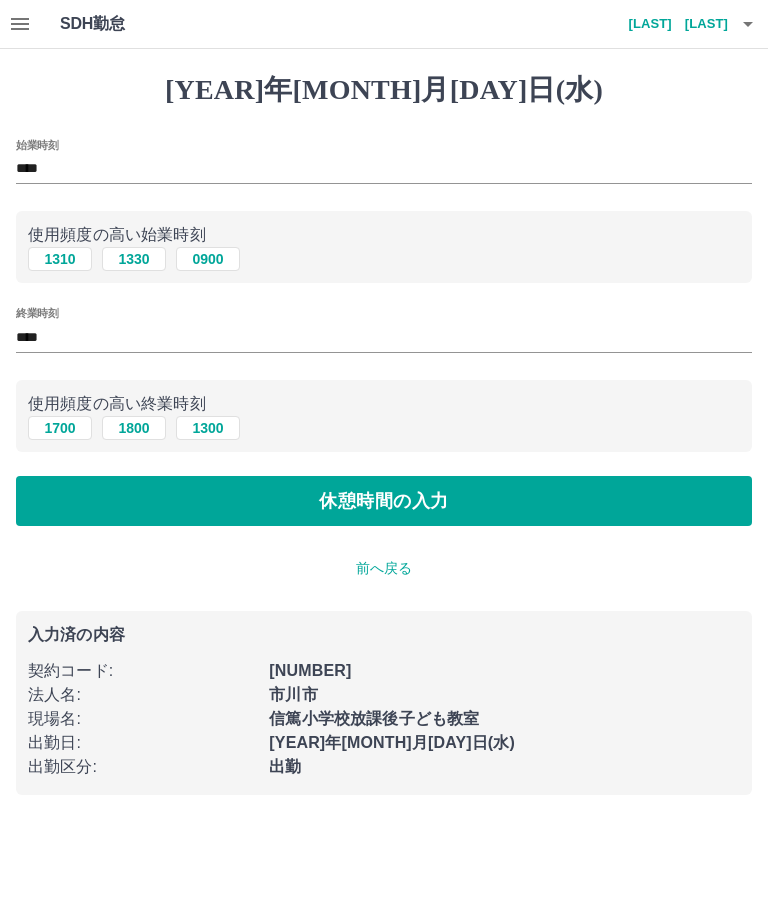 click on "休憩時間の入力" at bounding box center (384, 501) 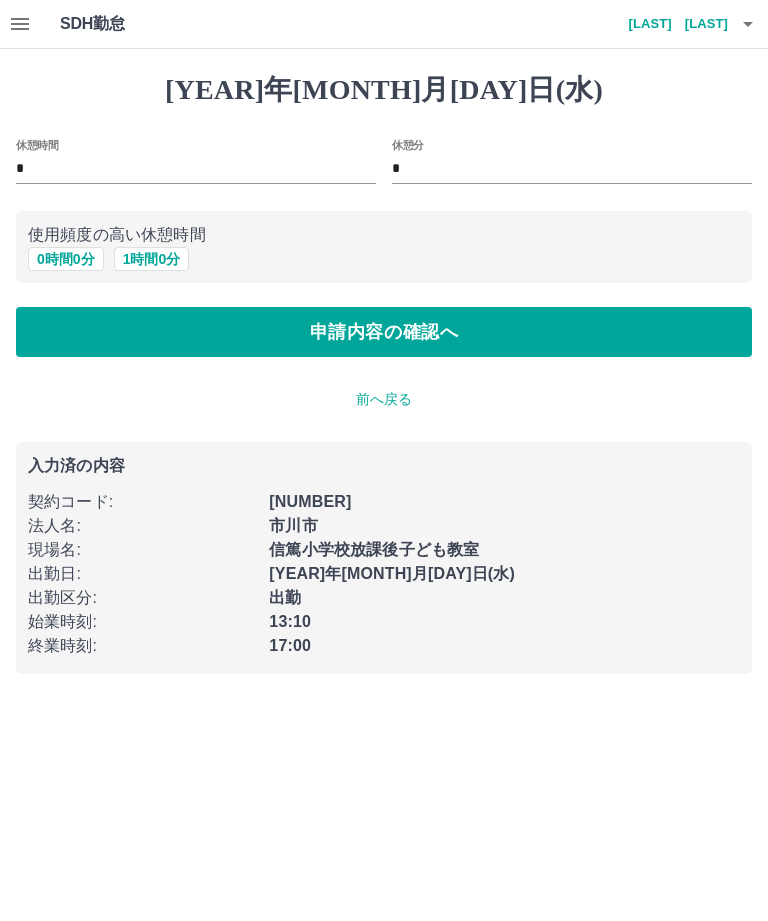 click on "*" at bounding box center [196, 169] 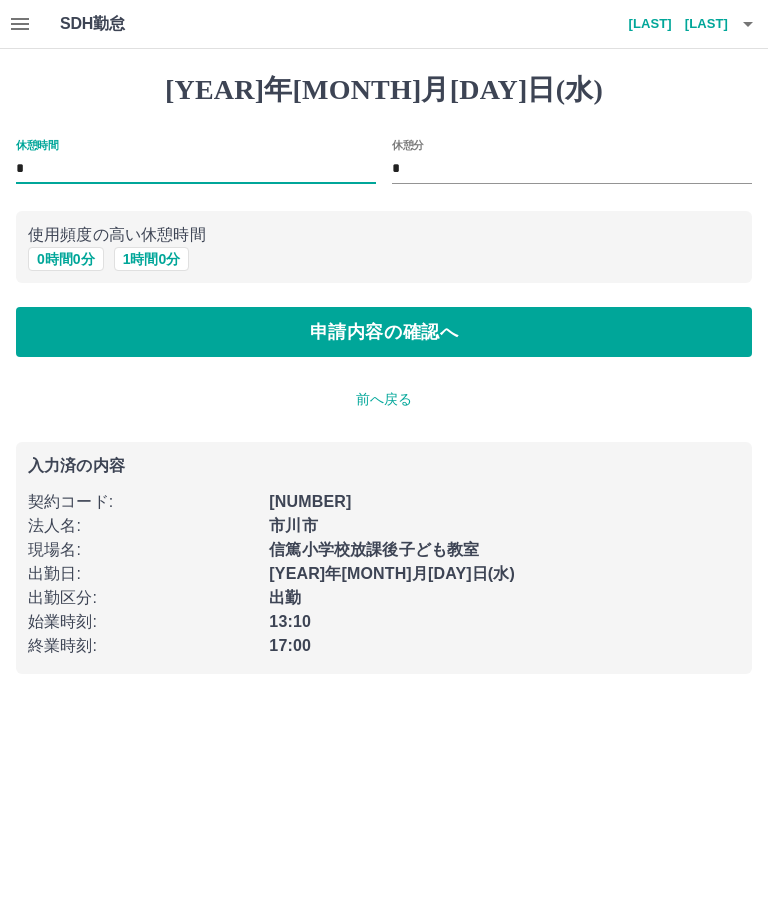 click on "申請内容の確認へ" at bounding box center (384, 332) 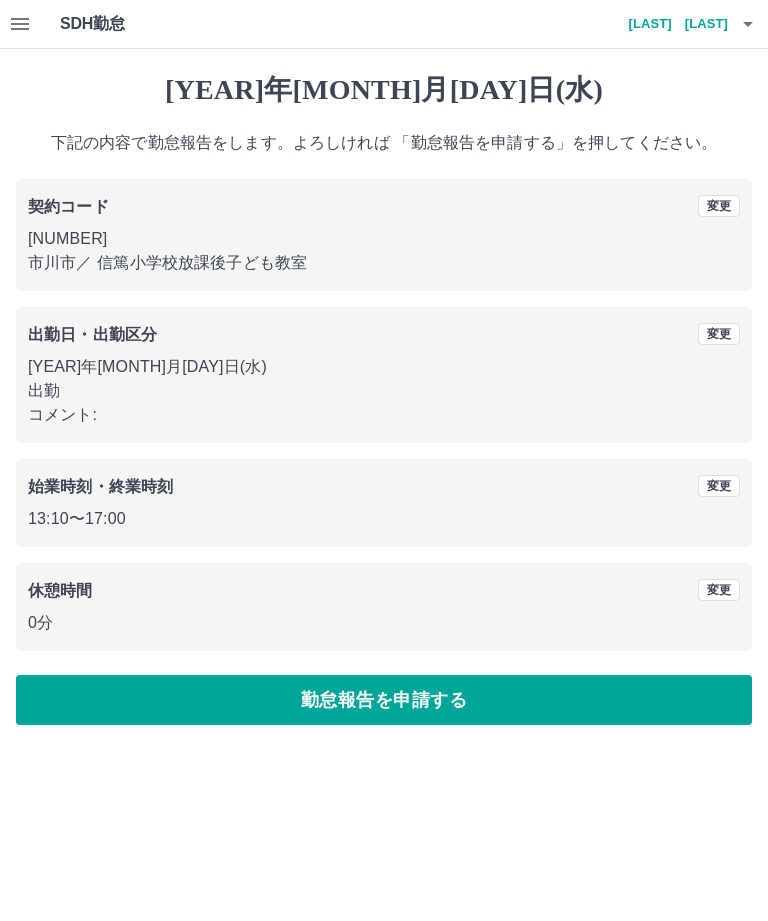 click on "勤怠報告を申請する" at bounding box center (384, 700) 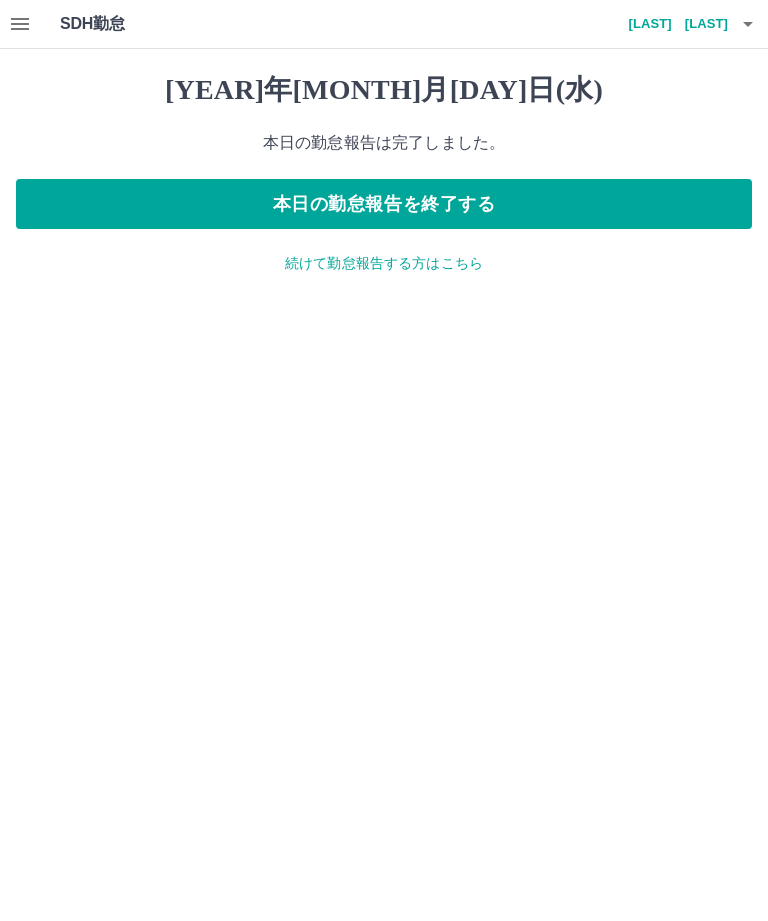 click on "本日の勤怠報告を終了する" at bounding box center [384, 204] 